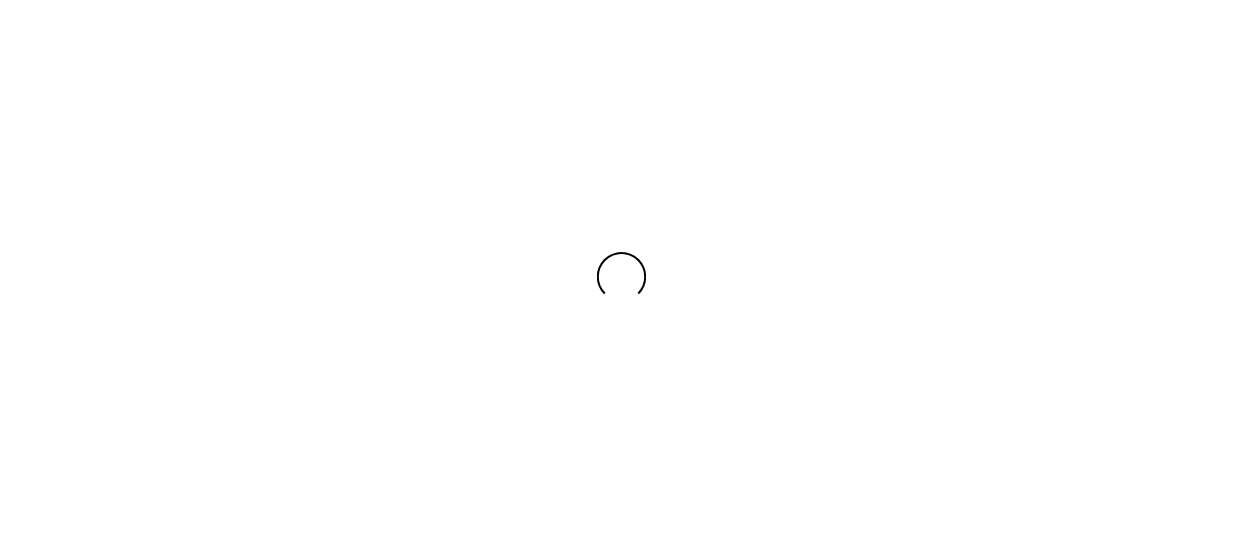 scroll, scrollTop: 0, scrollLeft: 0, axis: both 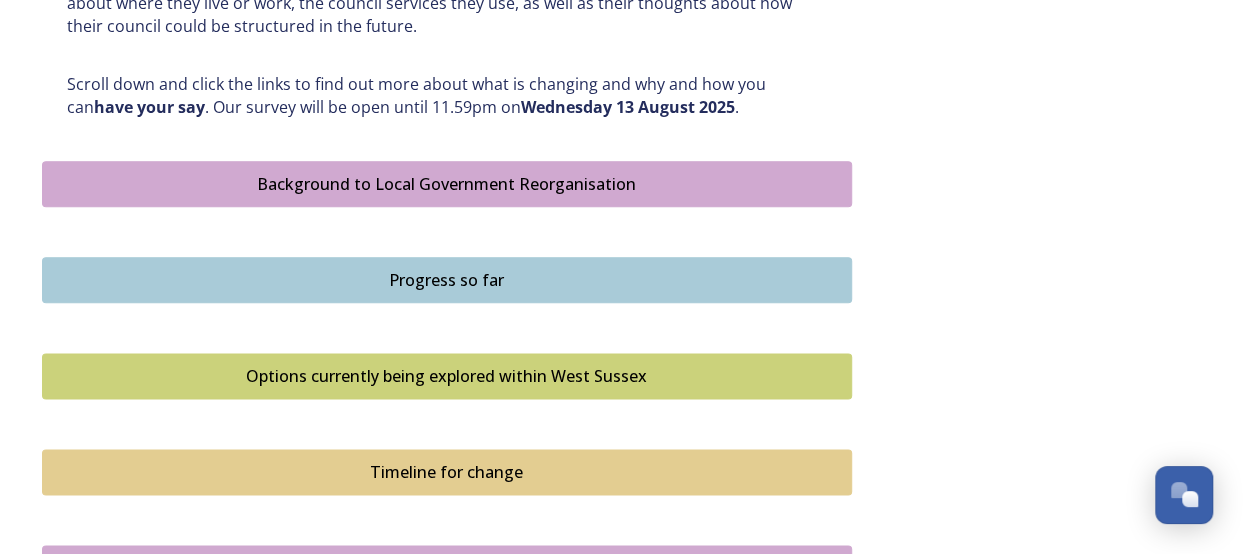 click on "Background to Local Government Reorganisation" at bounding box center [447, 184] 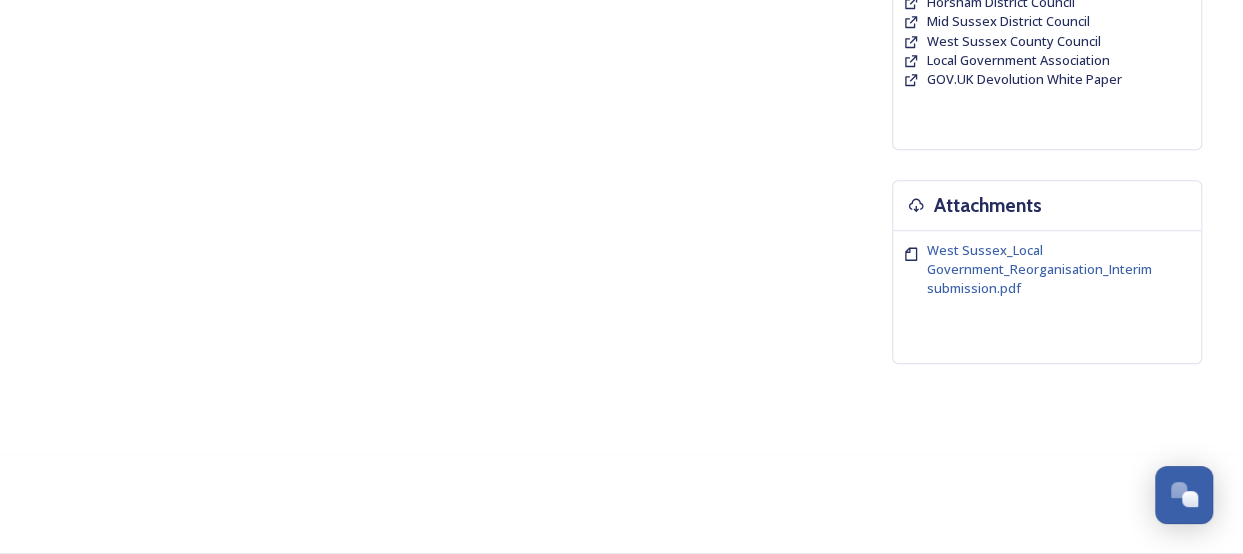 scroll, scrollTop: 0, scrollLeft: 0, axis: both 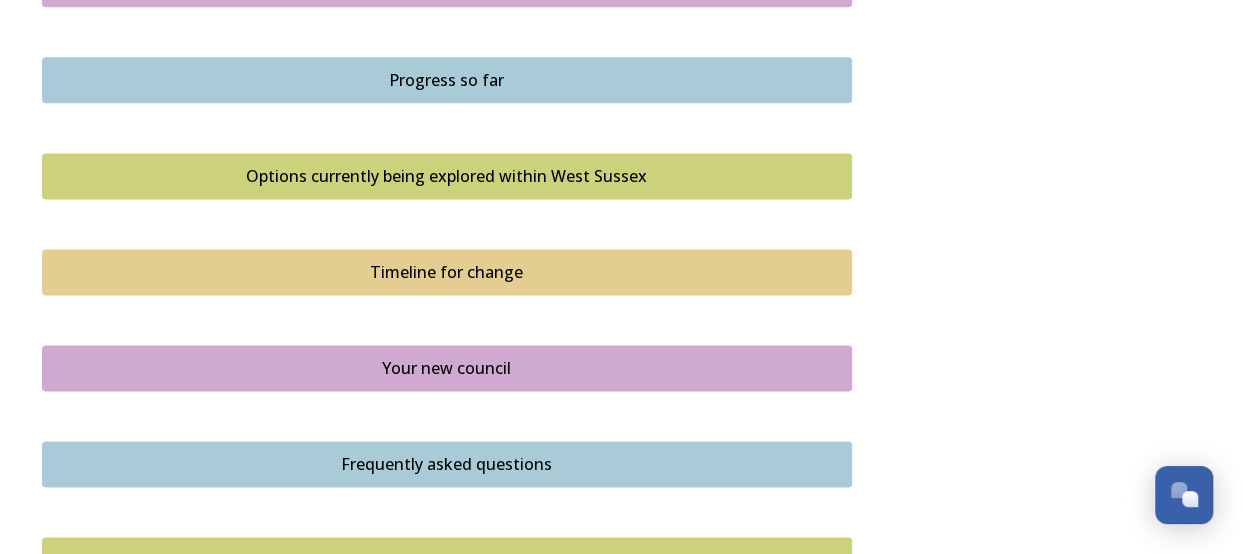 click on "Options currently being explored within West Sussex" at bounding box center [447, 176] 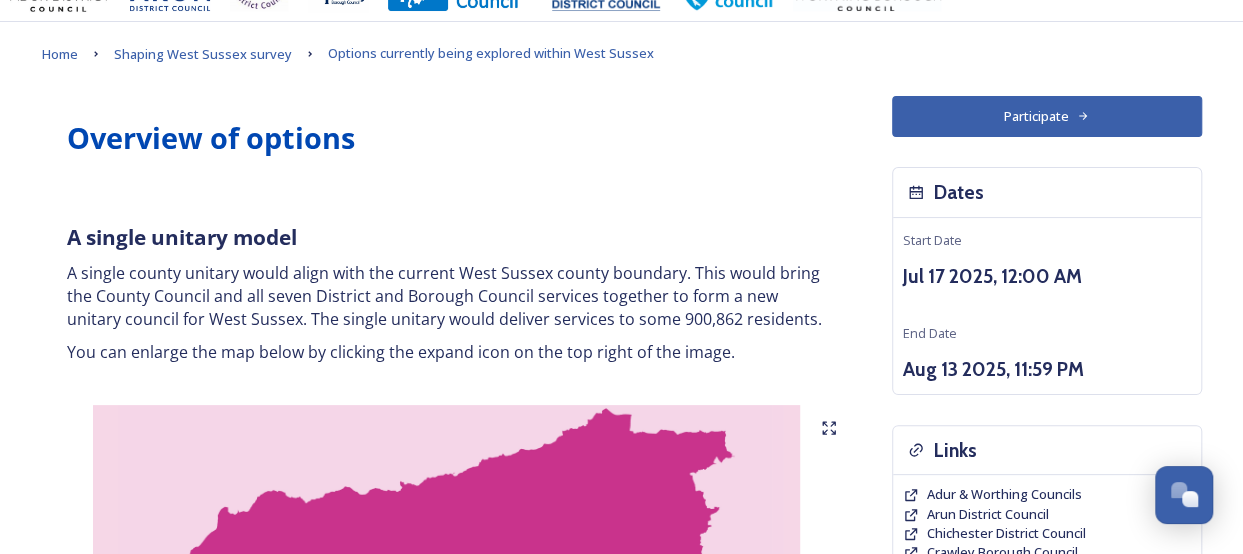 scroll, scrollTop: 0, scrollLeft: 0, axis: both 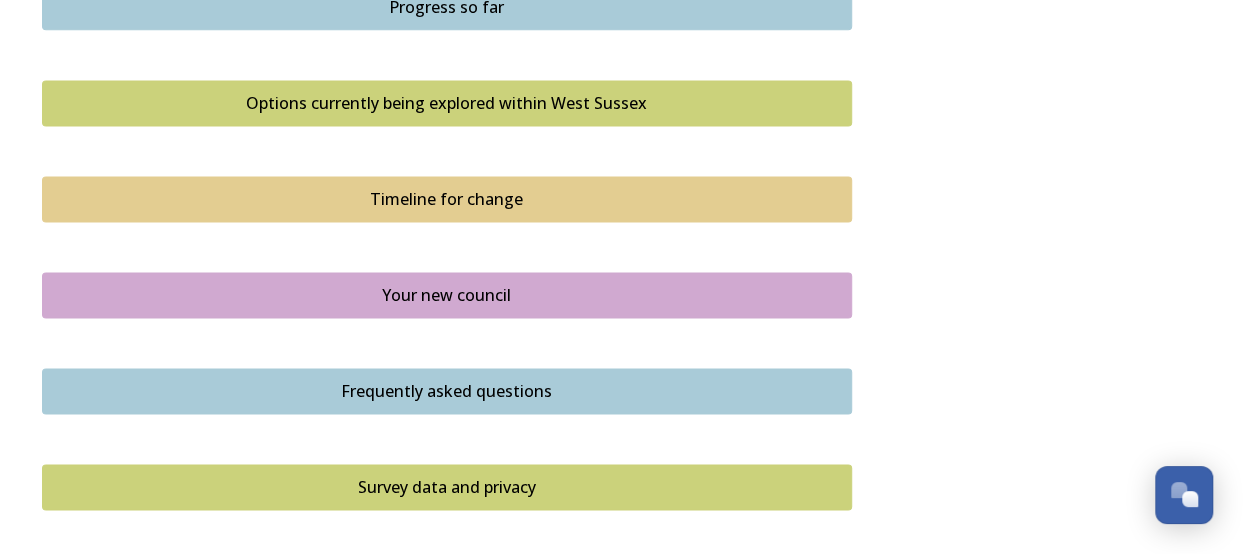 click on "Frequently asked questions" at bounding box center (447, 391) 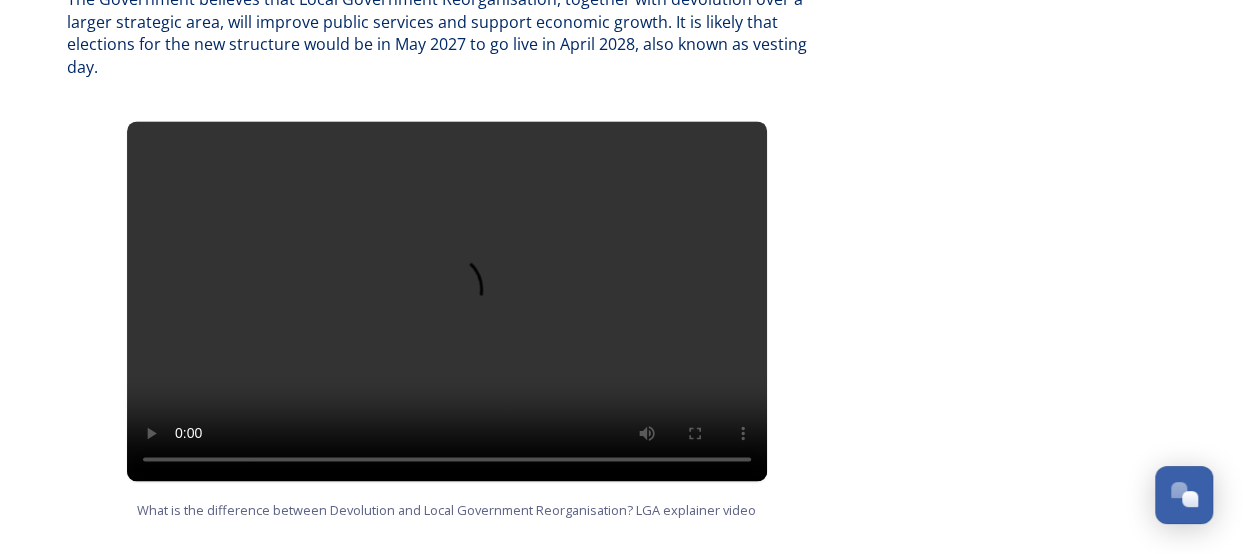 scroll, scrollTop: 0, scrollLeft: 0, axis: both 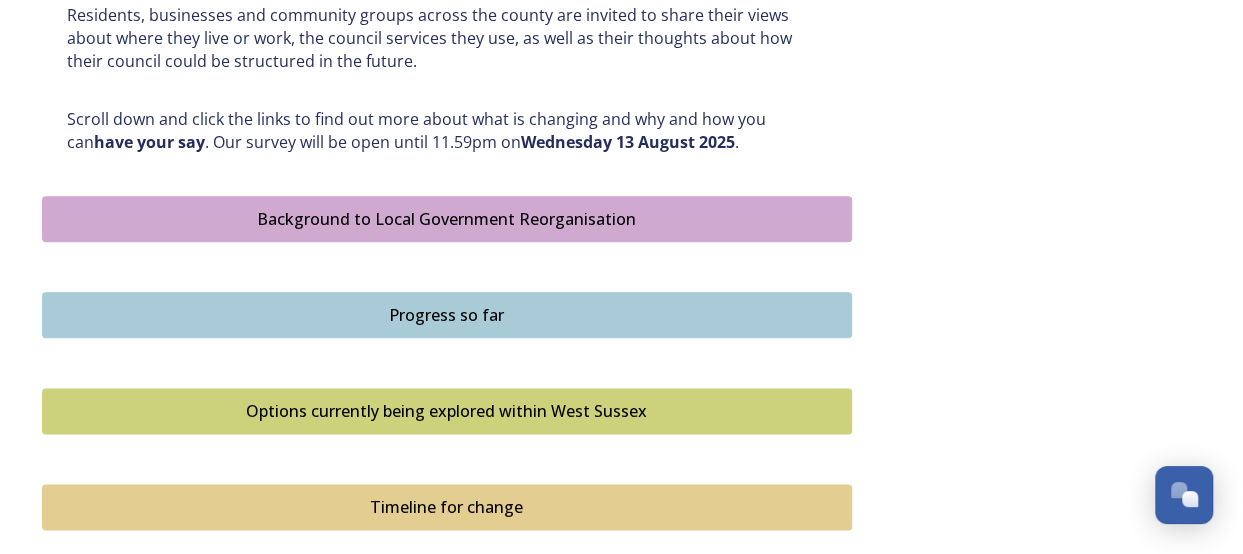 click on "Options currently being explored within West Sussex" at bounding box center [447, 411] 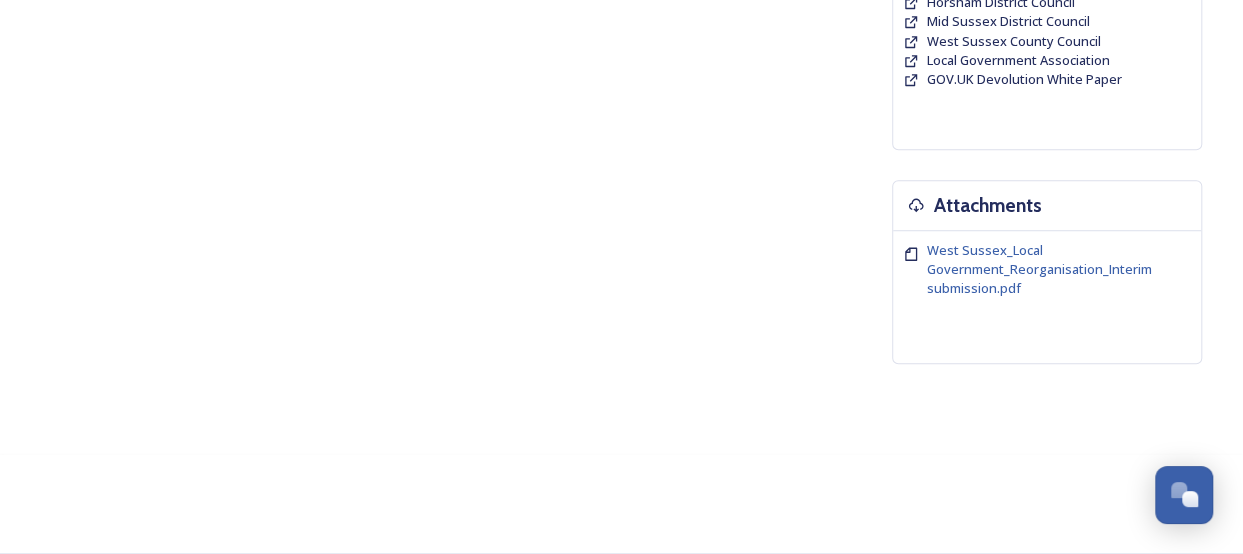 scroll, scrollTop: 0, scrollLeft: 0, axis: both 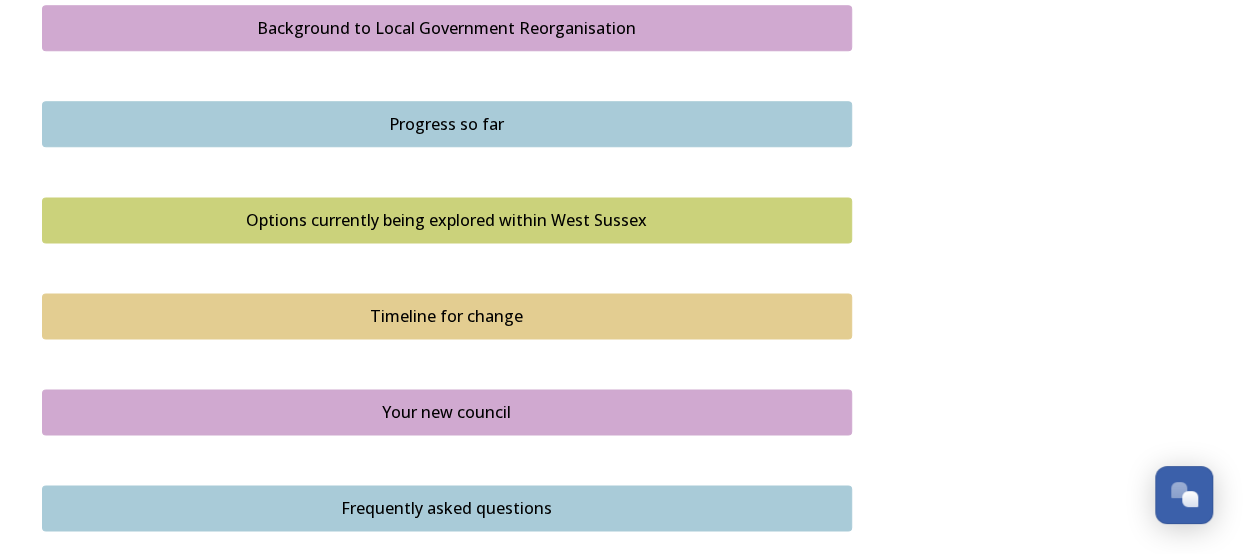 click on "Your new council" at bounding box center [447, 412] 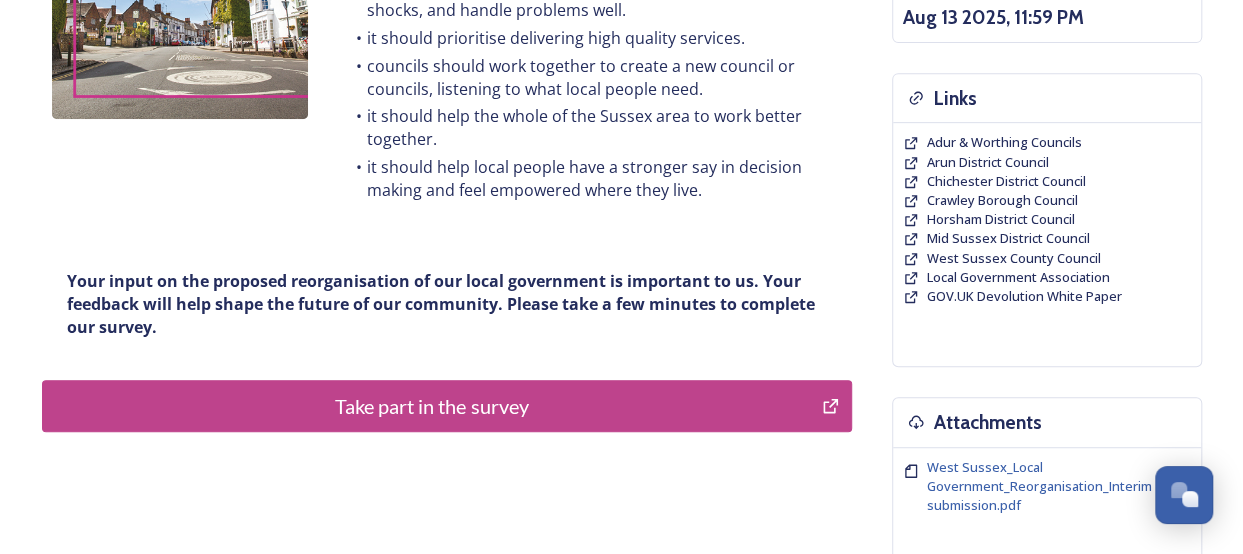 scroll, scrollTop: 436, scrollLeft: 0, axis: vertical 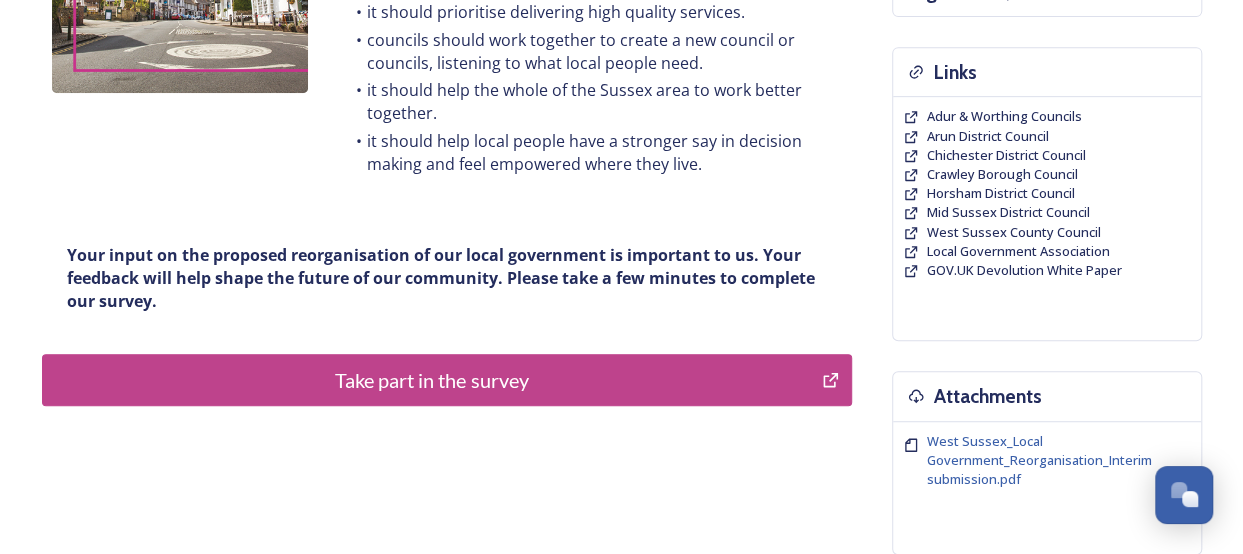 click on "Take part in the survey" at bounding box center [432, 380] 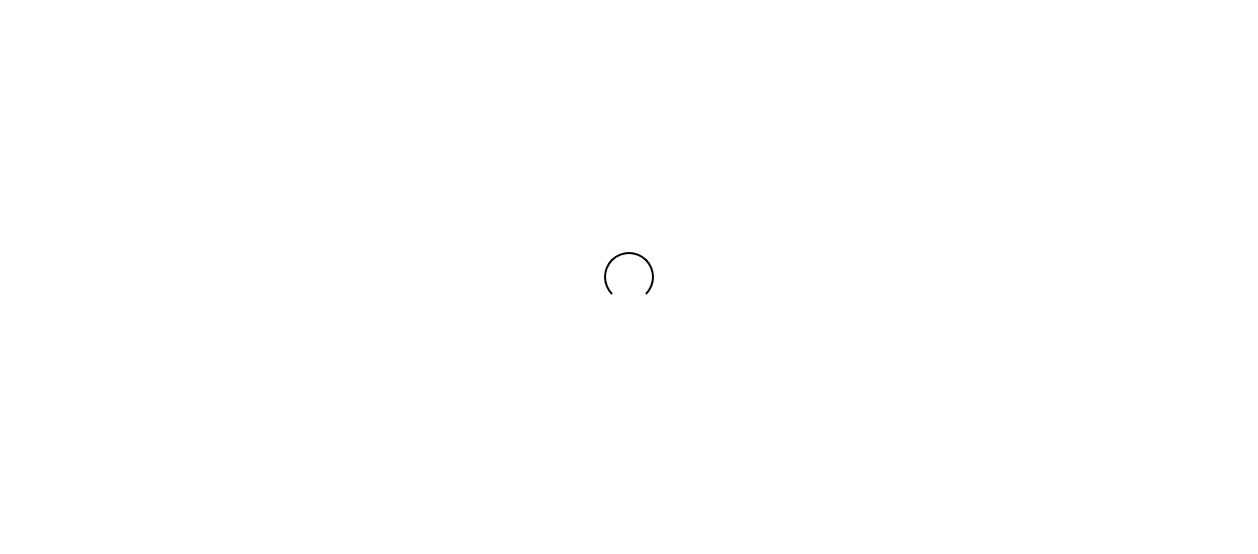 scroll, scrollTop: 0, scrollLeft: 0, axis: both 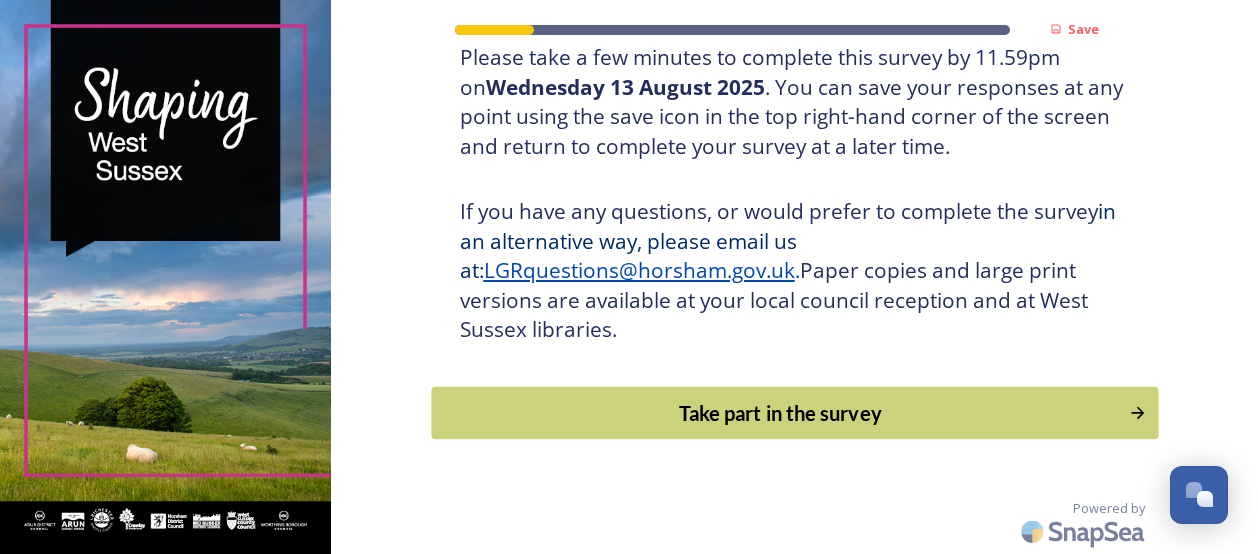 click on "Take part in the survey" at bounding box center [780, 413] 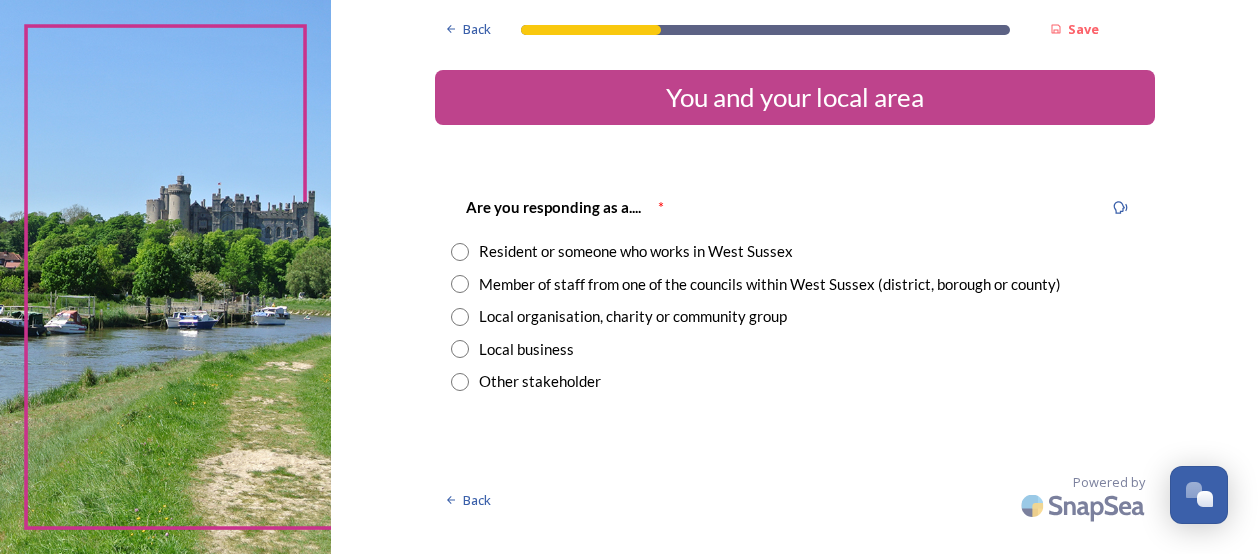 click at bounding box center [460, 252] 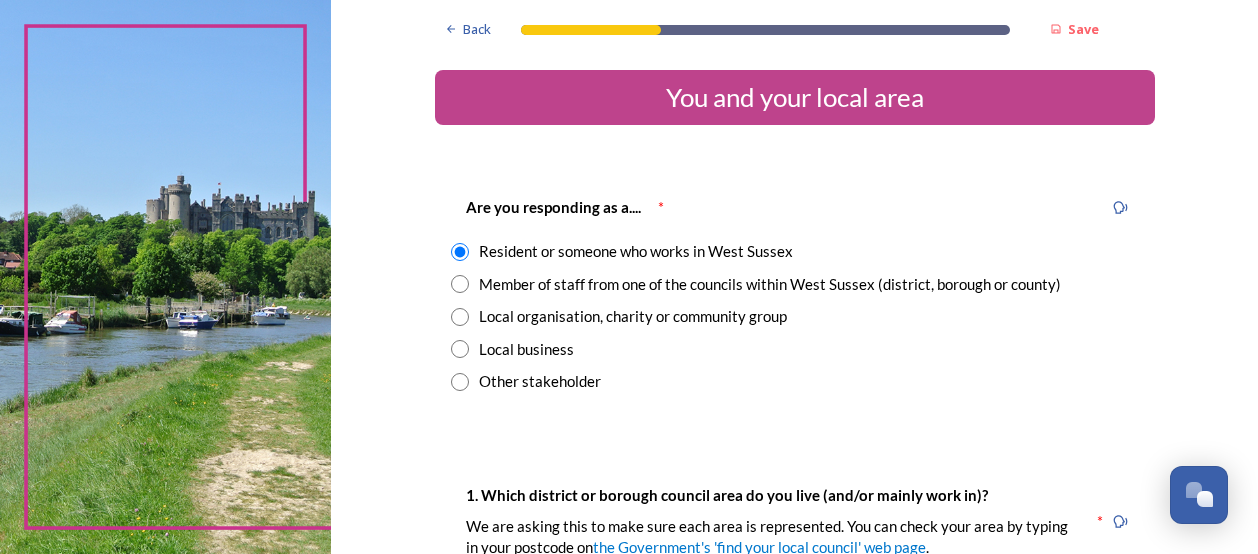 click at bounding box center (460, 284) 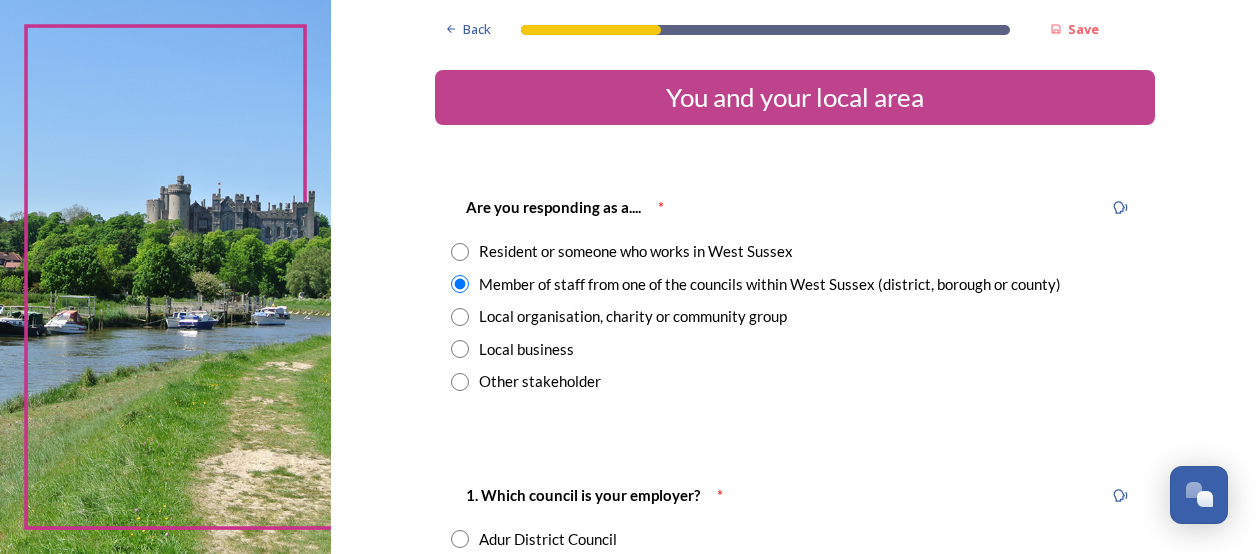 click at bounding box center (460, 252) 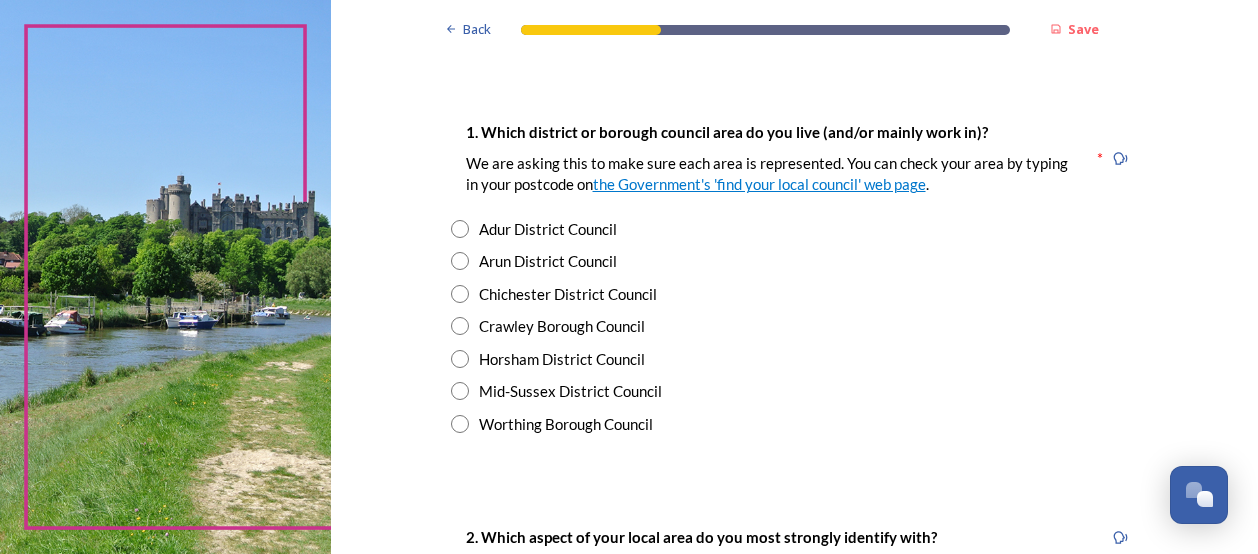 scroll, scrollTop: 366, scrollLeft: 0, axis: vertical 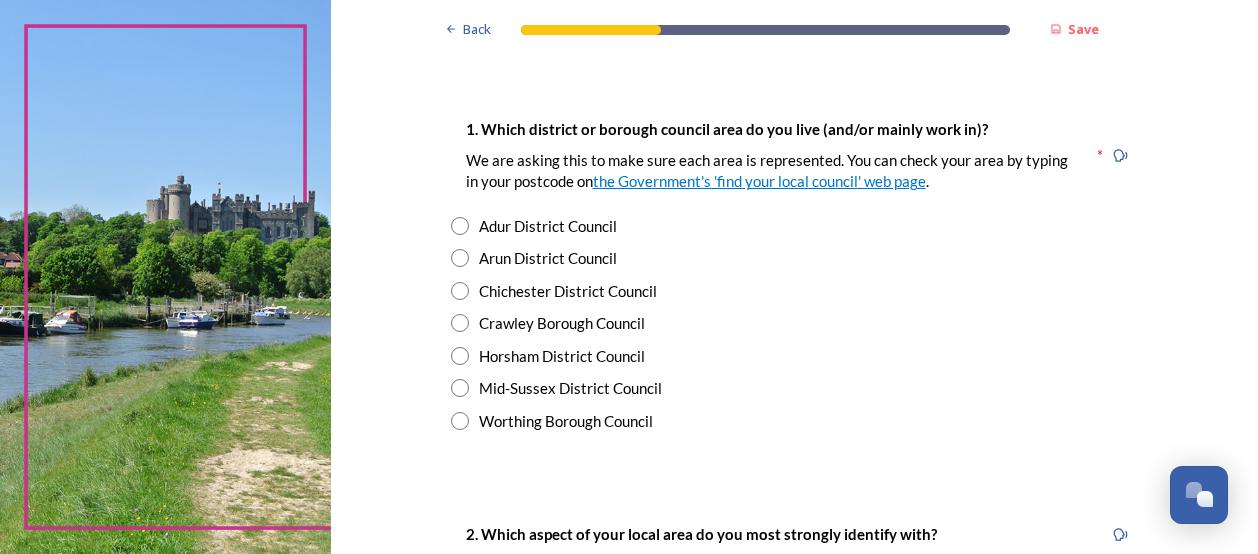 click at bounding box center (460, 226) 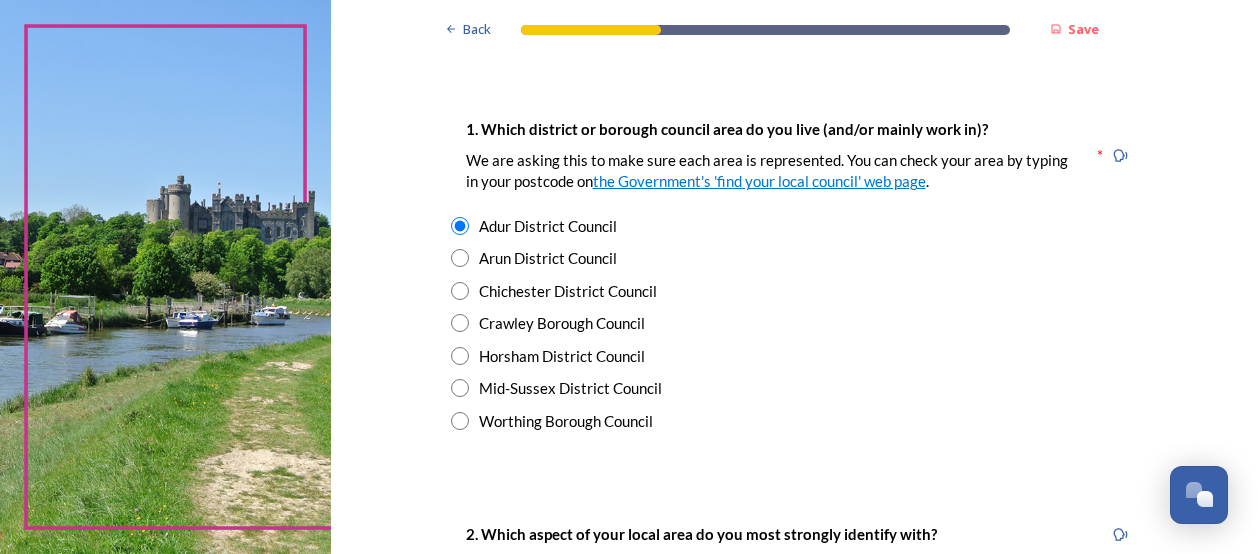 click at bounding box center [460, 226] 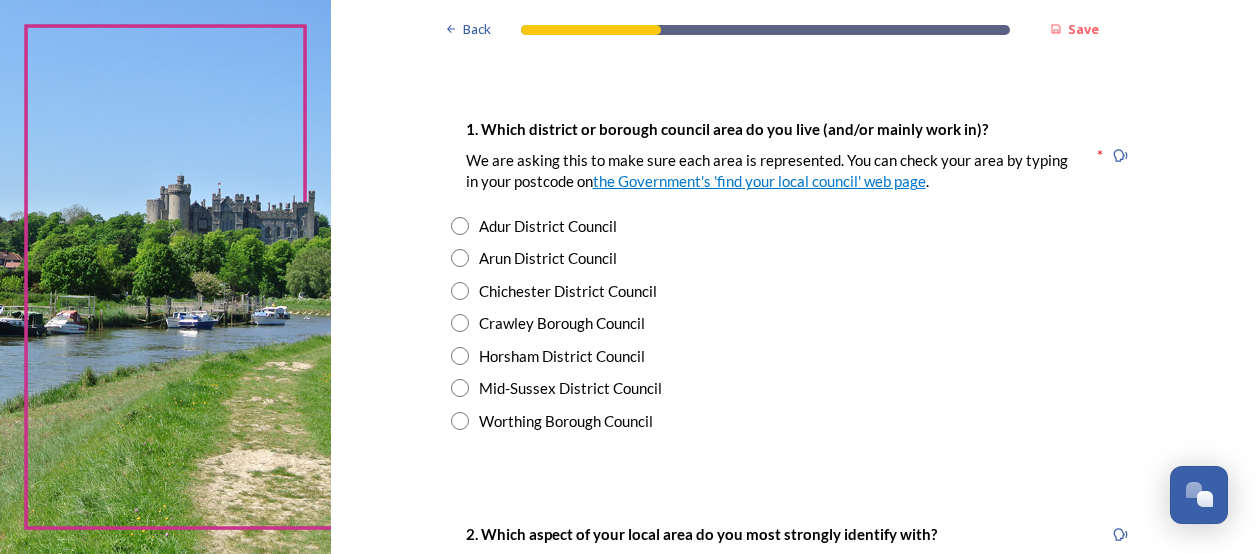 click at bounding box center (460, 421) 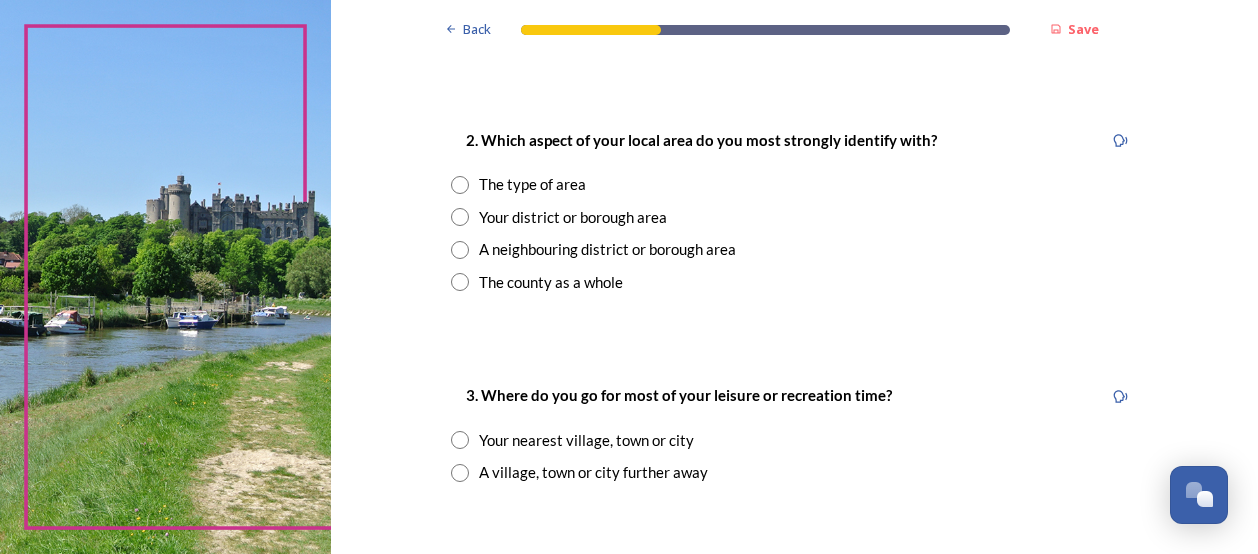 scroll, scrollTop: 764, scrollLeft: 0, axis: vertical 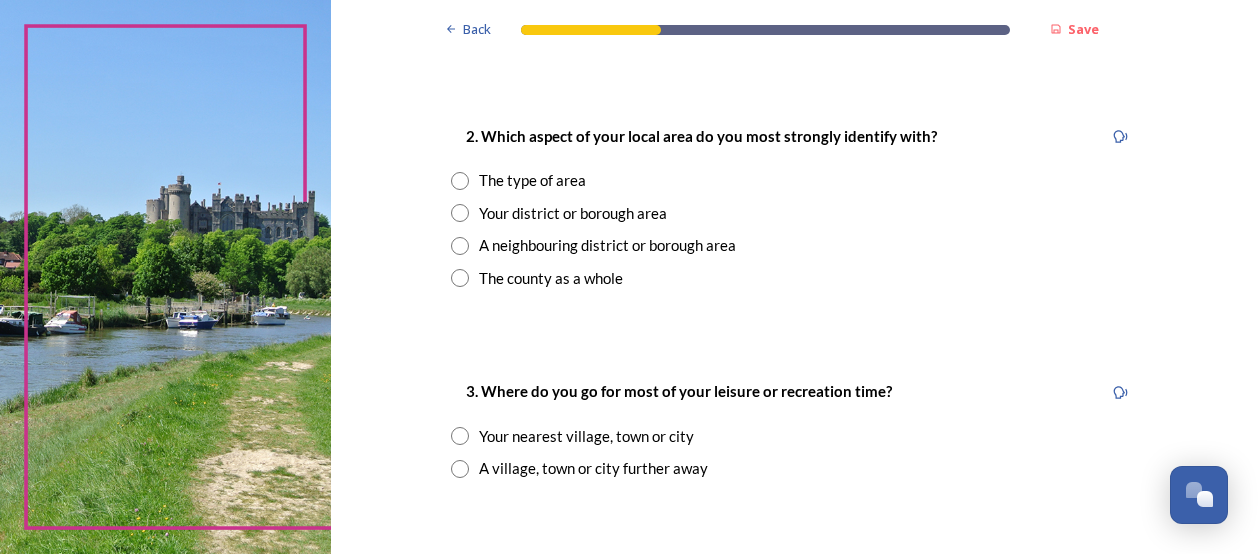 click at bounding box center (460, 213) 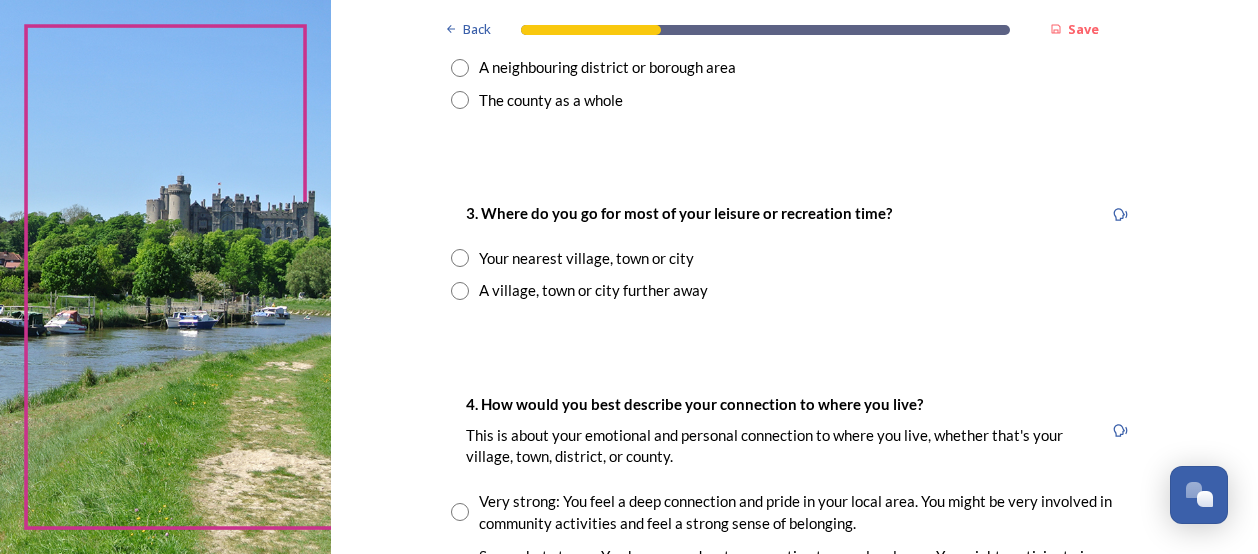 scroll, scrollTop: 982, scrollLeft: 0, axis: vertical 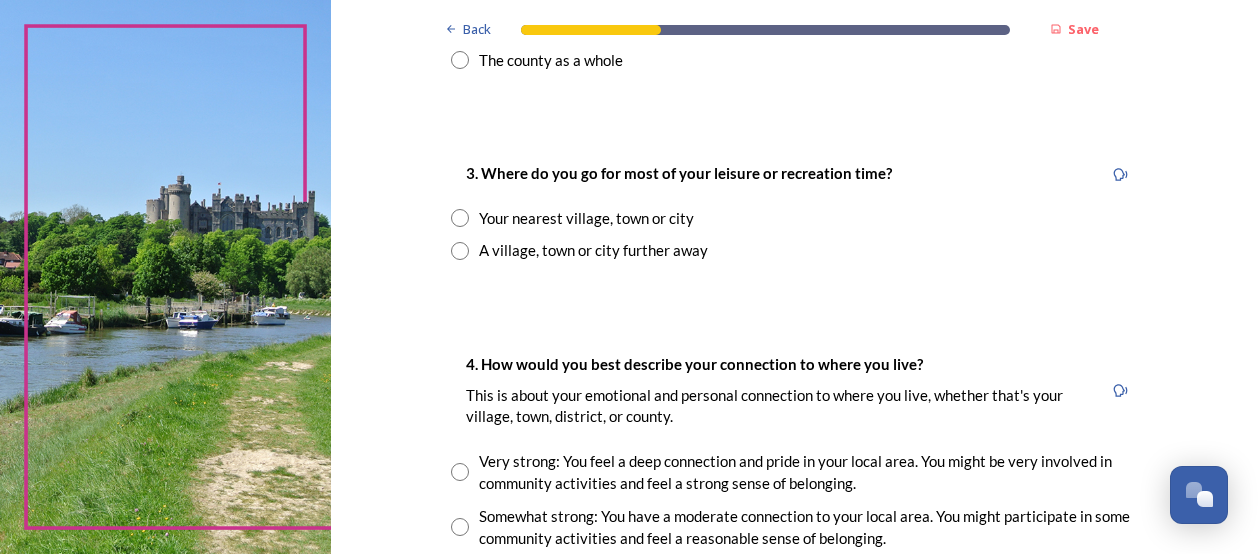 click at bounding box center (460, 218) 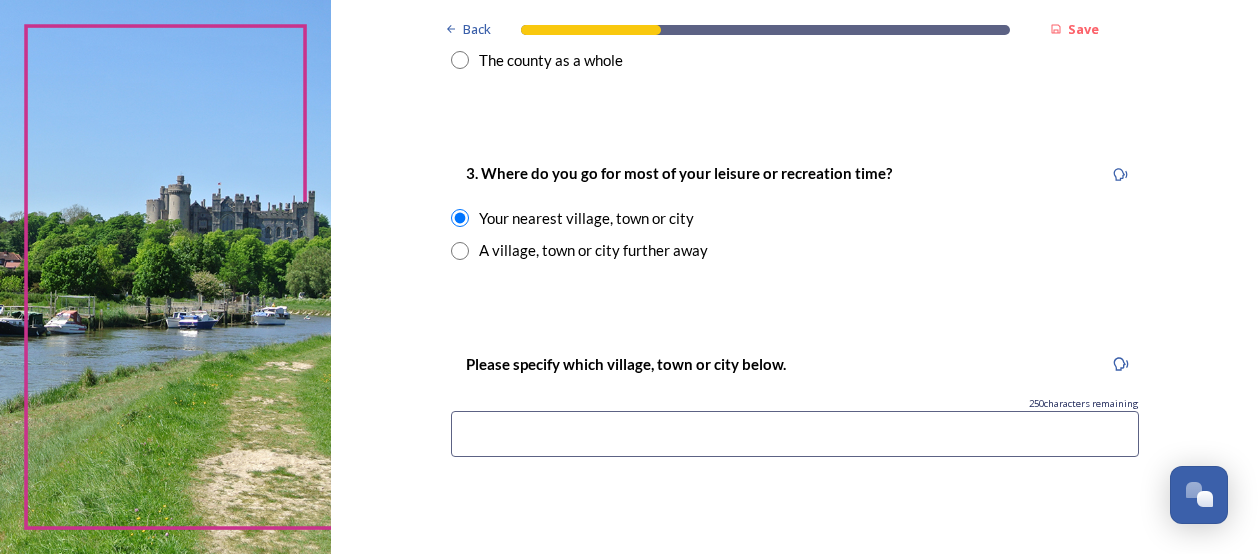 click at bounding box center (795, 434) 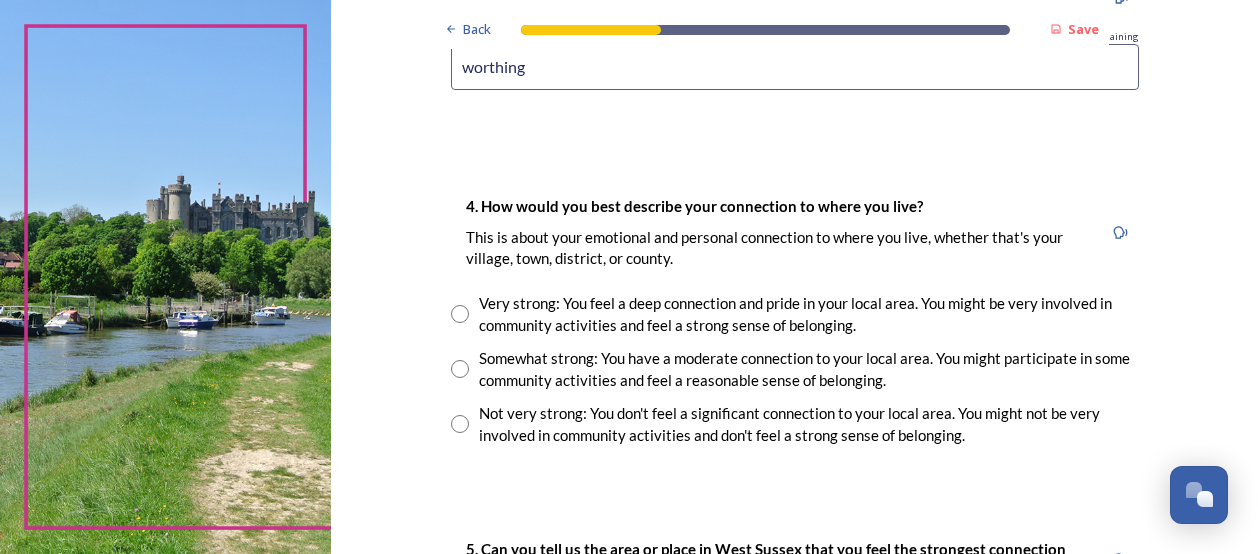 scroll, scrollTop: 1382, scrollLeft: 0, axis: vertical 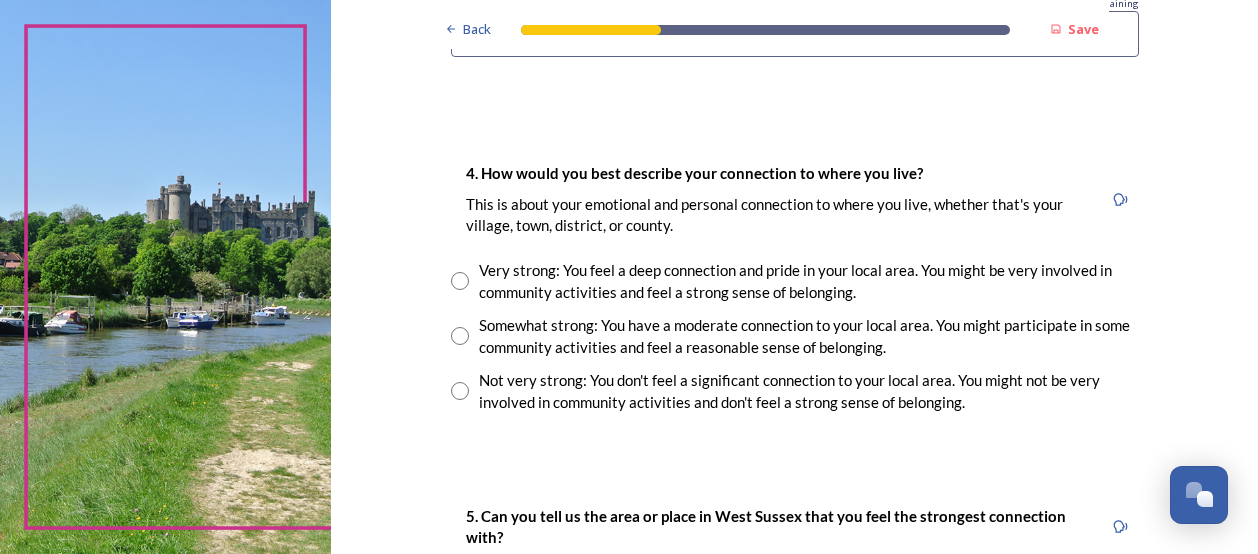 type on "worthing" 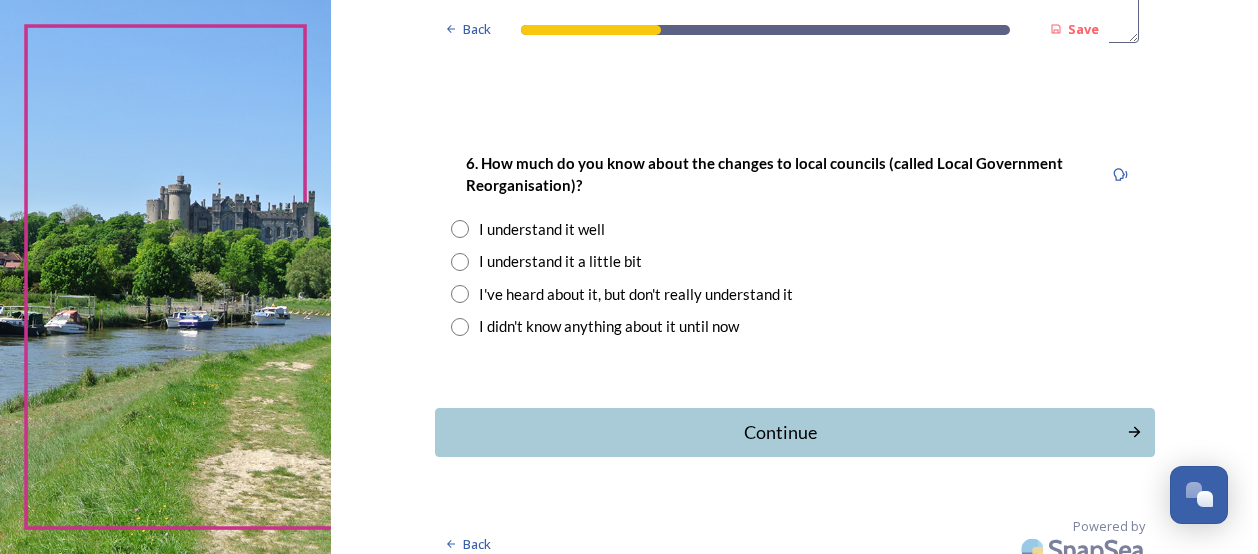 scroll, scrollTop: 2004, scrollLeft: 0, axis: vertical 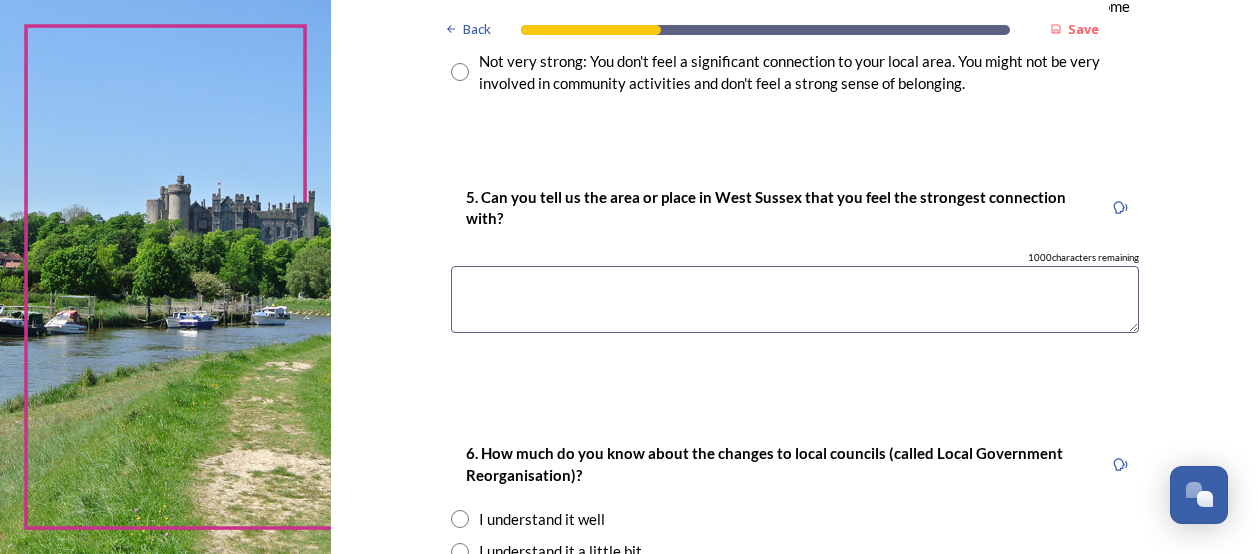 click at bounding box center [795, 299] 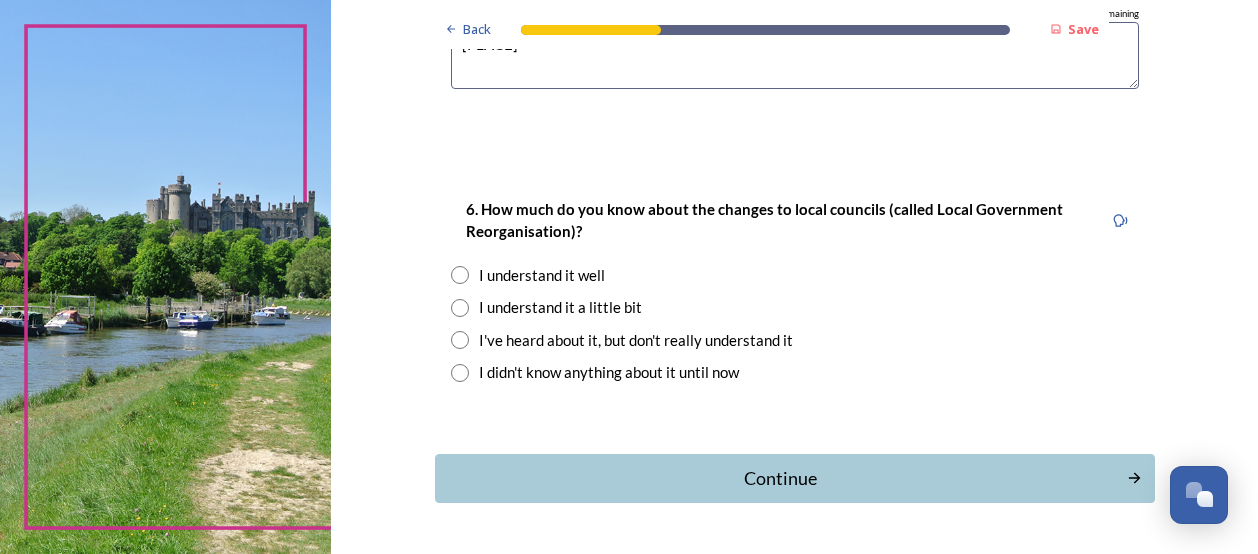 scroll, scrollTop: 1966, scrollLeft: 0, axis: vertical 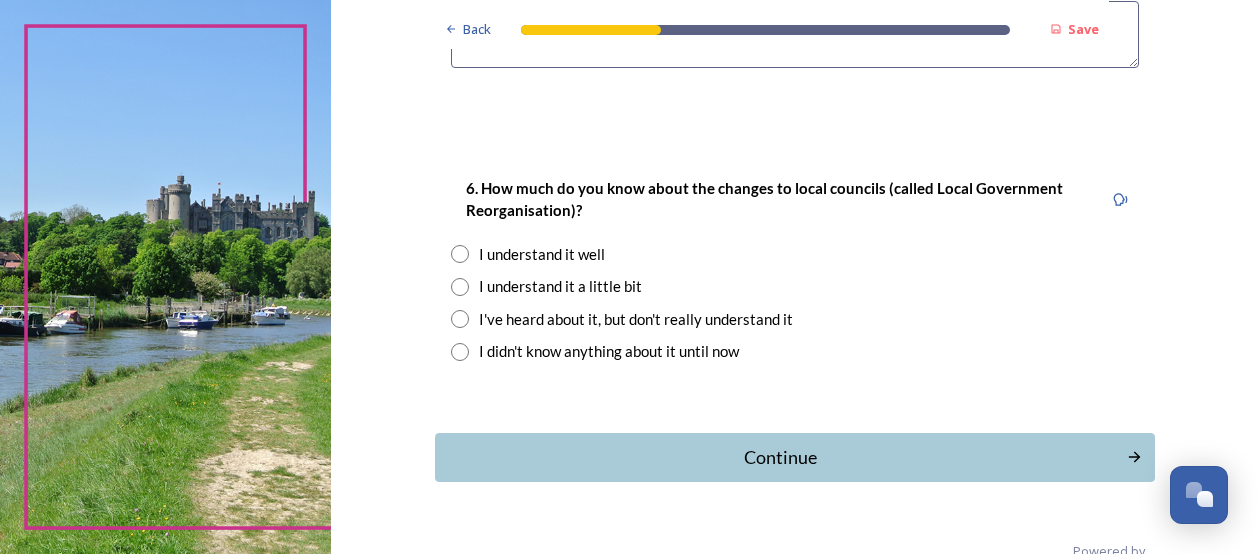 type on "[PLACE]" 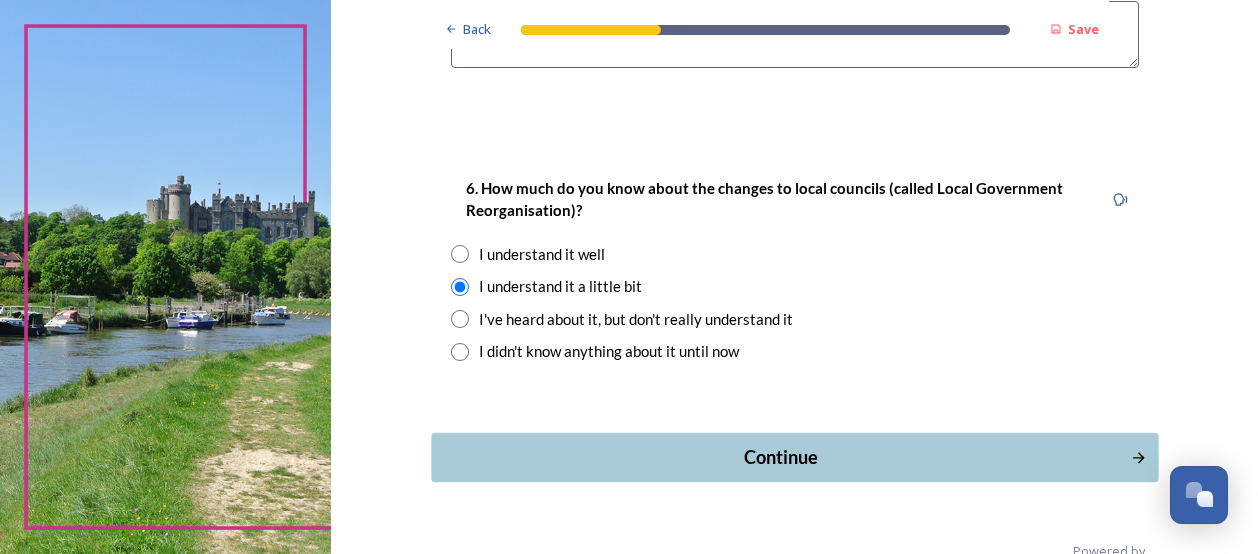 click on "Continue" at bounding box center [780, 457] 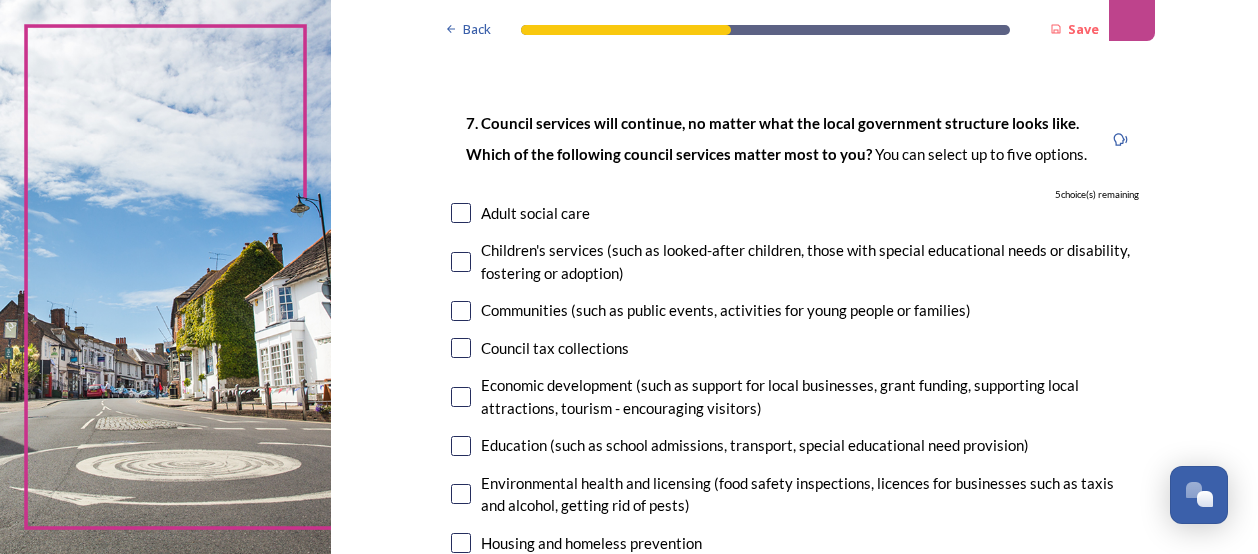 scroll, scrollTop: 94, scrollLeft: 0, axis: vertical 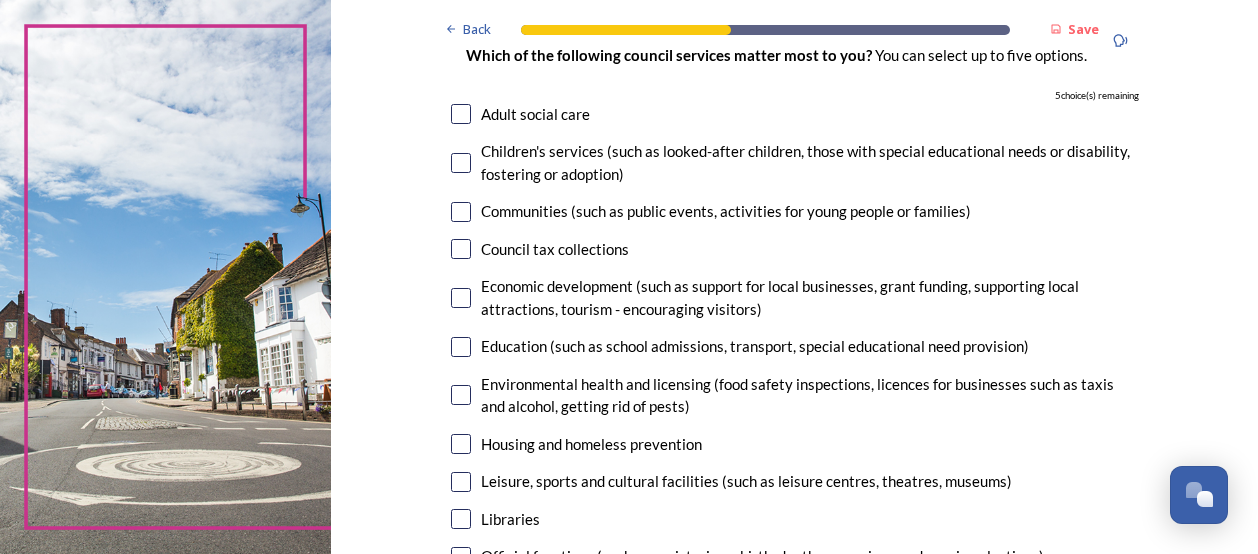 click at bounding box center (461, 298) 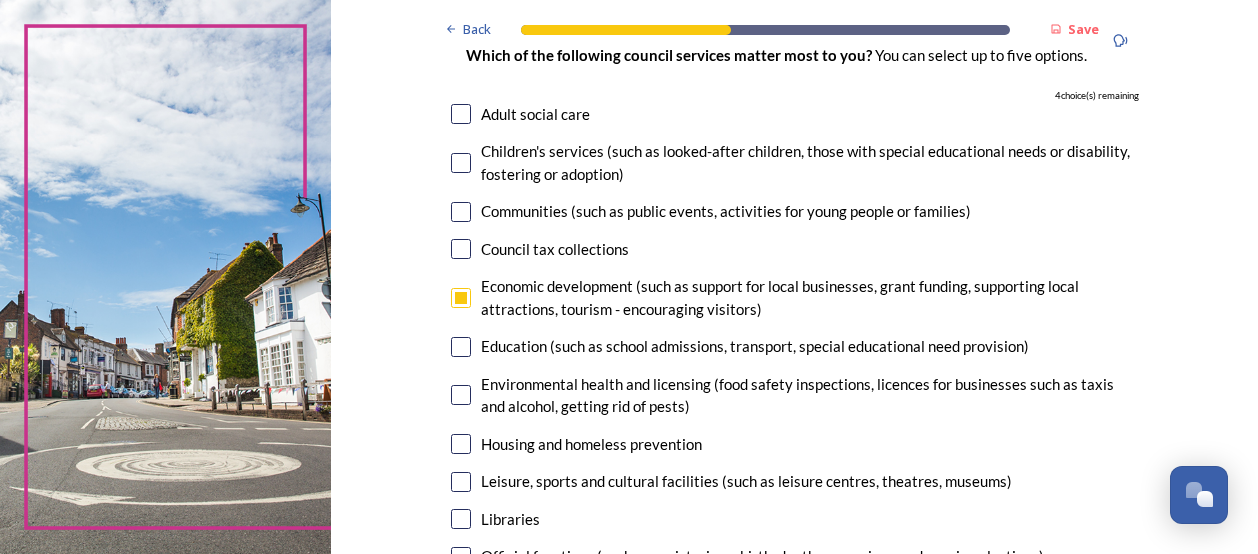 click at bounding box center [461, 347] 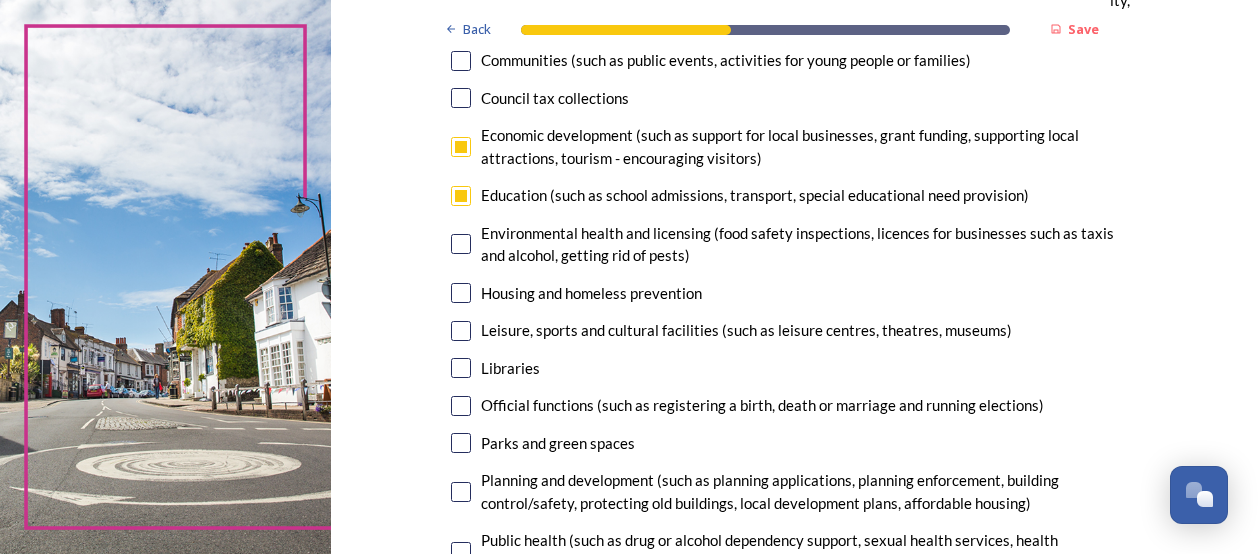 scroll, scrollTop: 368, scrollLeft: 0, axis: vertical 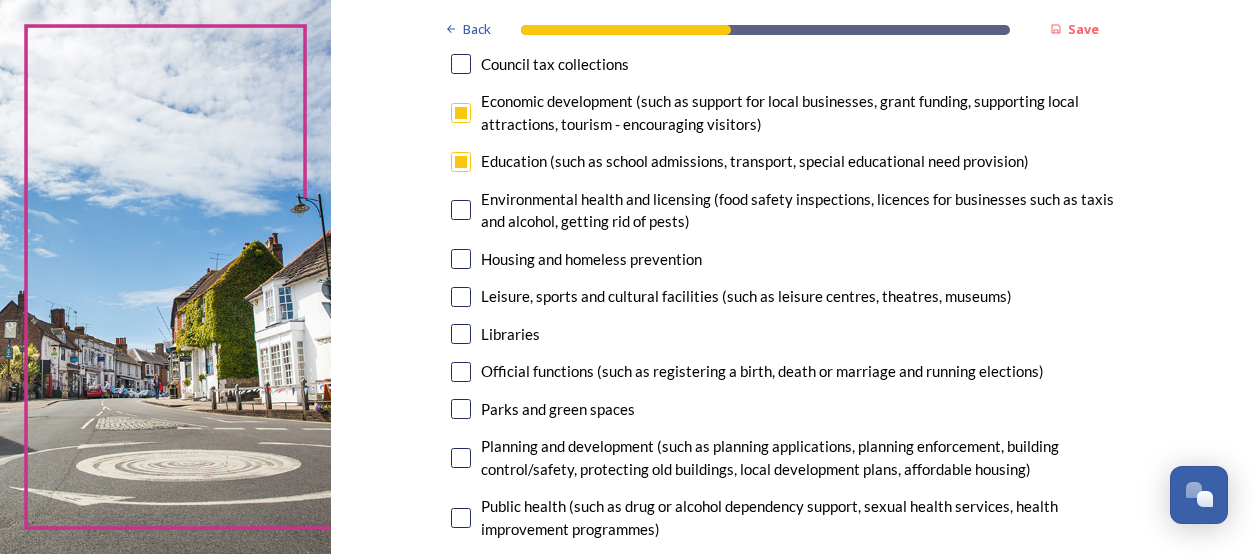 click at bounding box center [461, 210] 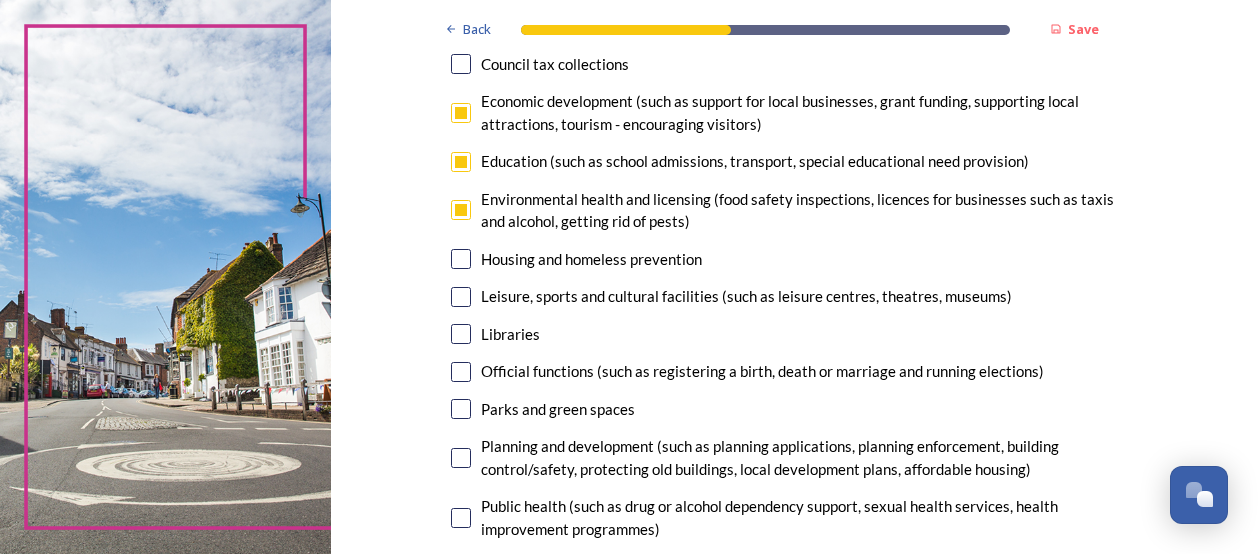 click at bounding box center (461, 297) 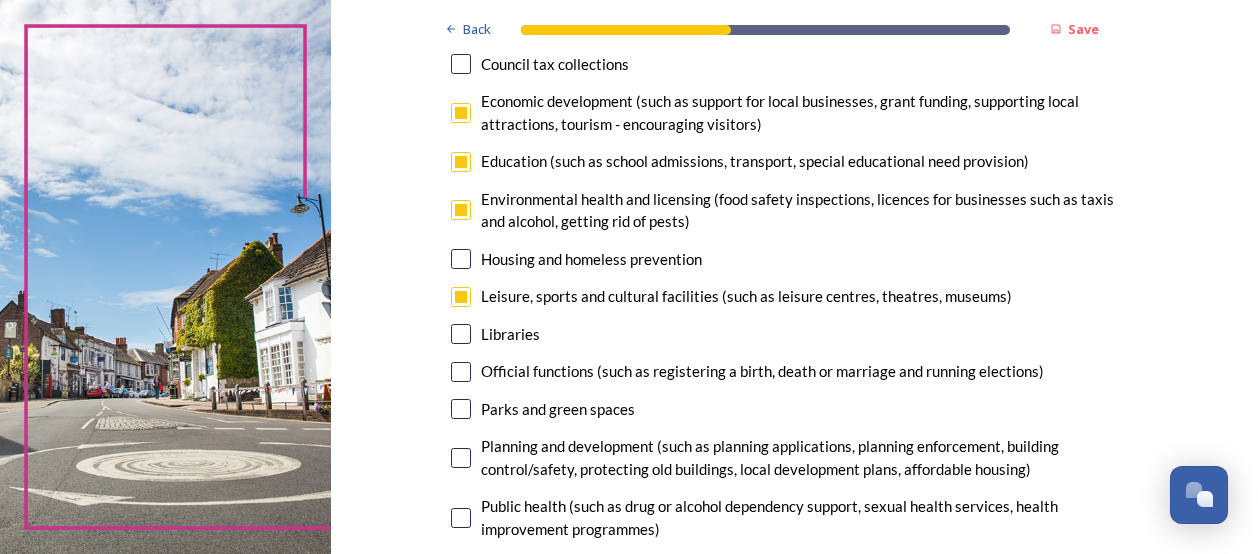 click at bounding box center [461, 334] 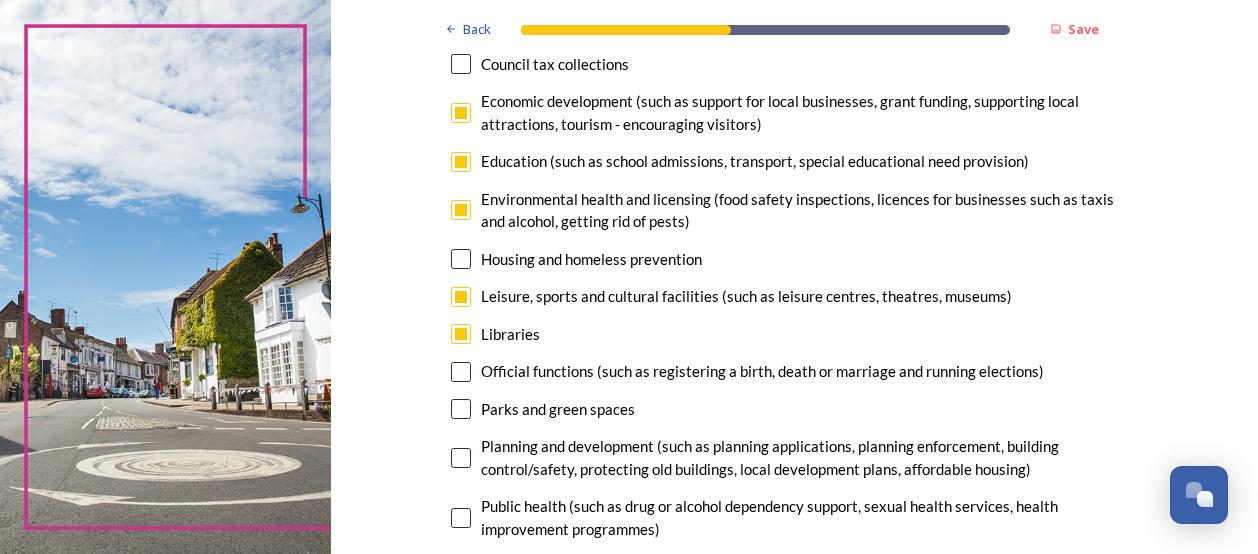 click at bounding box center (461, 409) 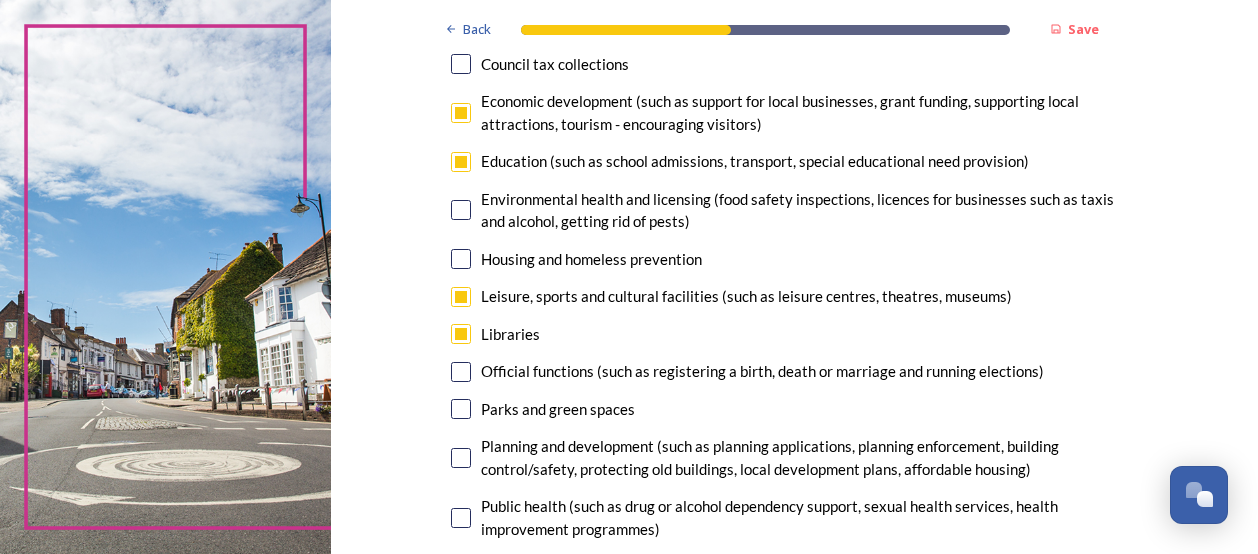 click at bounding box center [461, 409] 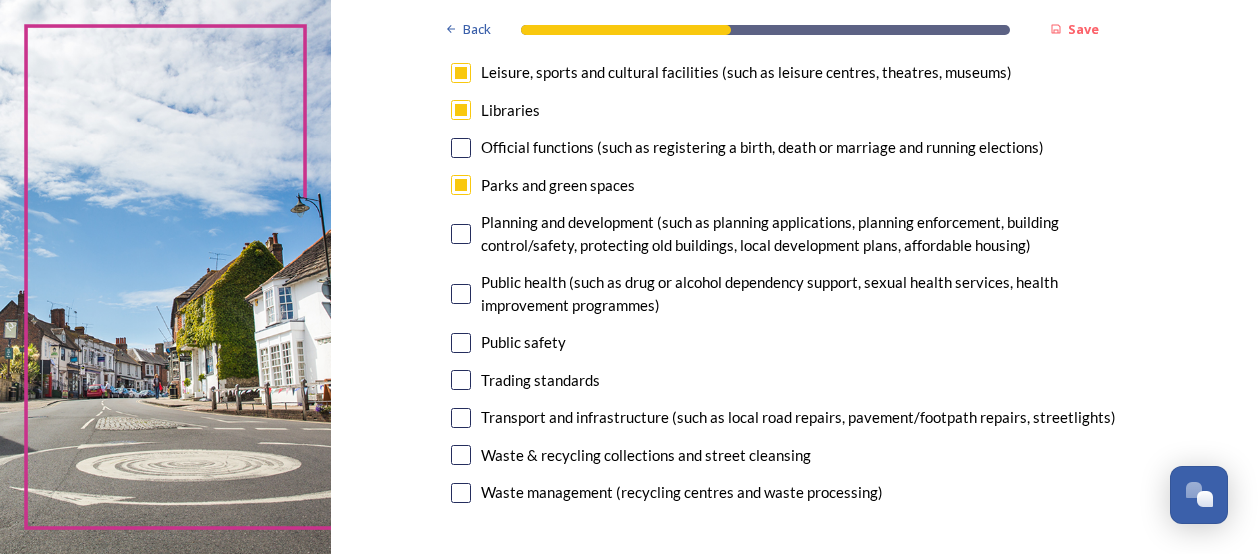 scroll, scrollTop: 582, scrollLeft: 0, axis: vertical 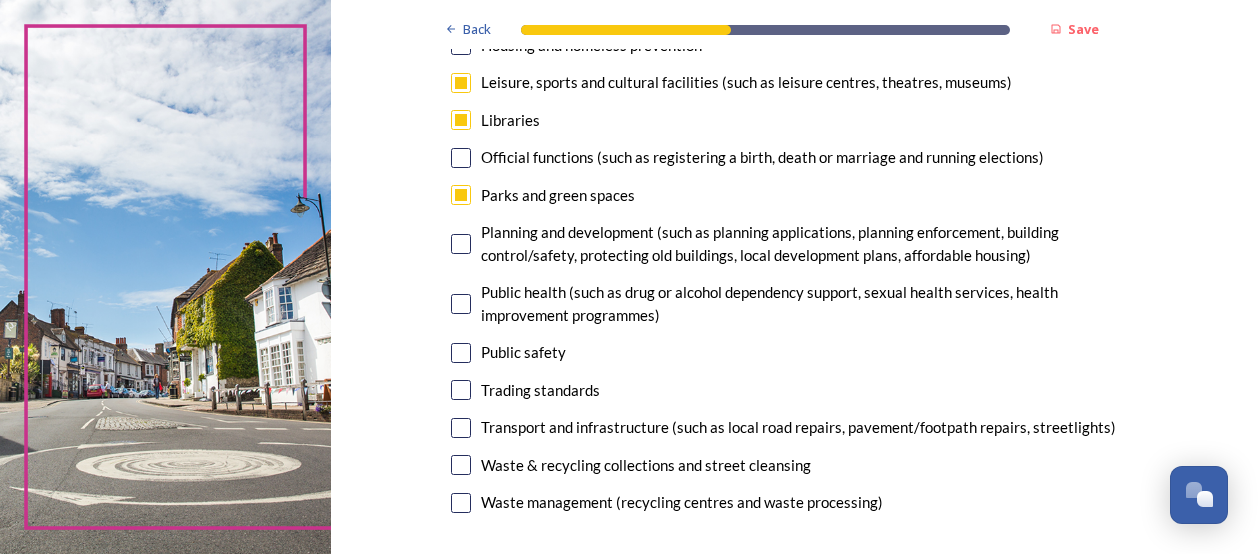 click at bounding box center (461, 465) 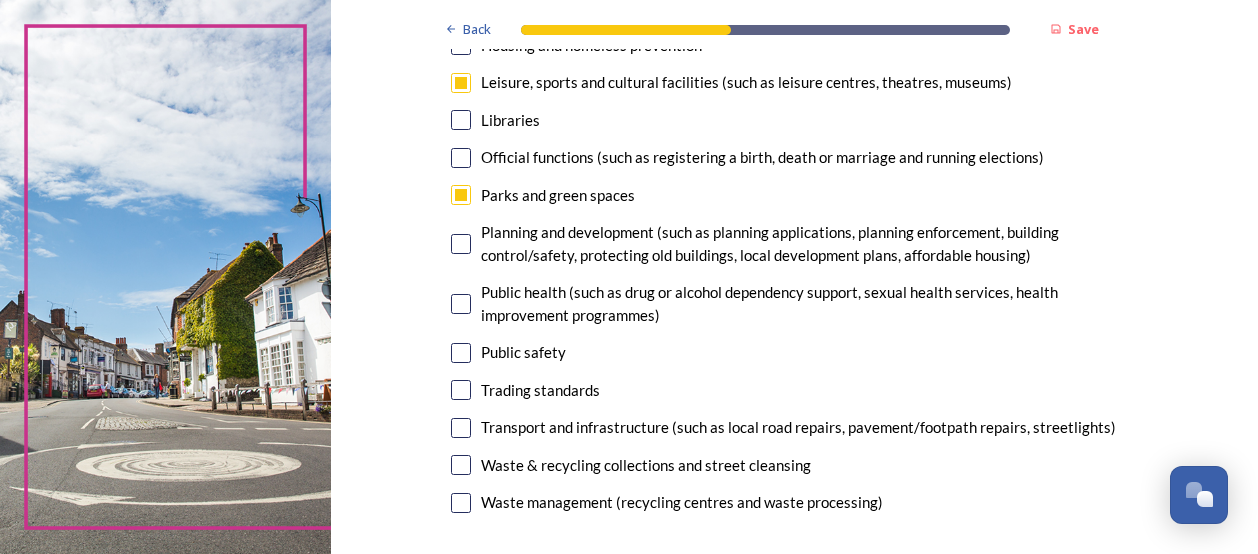 click at bounding box center (461, 428) 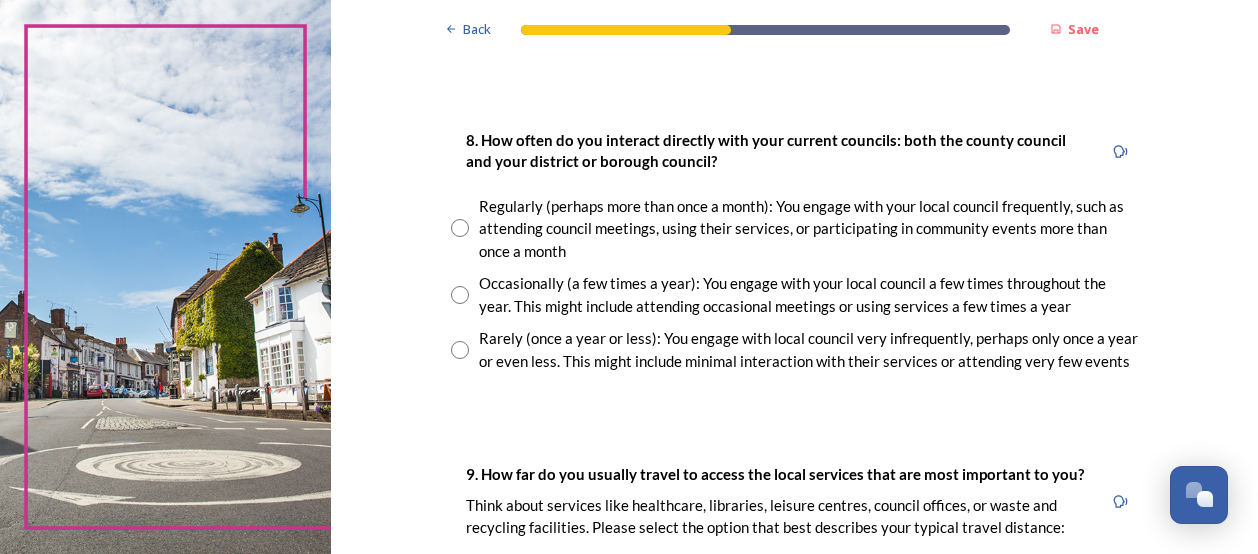 scroll, scrollTop: 1080, scrollLeft: 0, axis: vertical 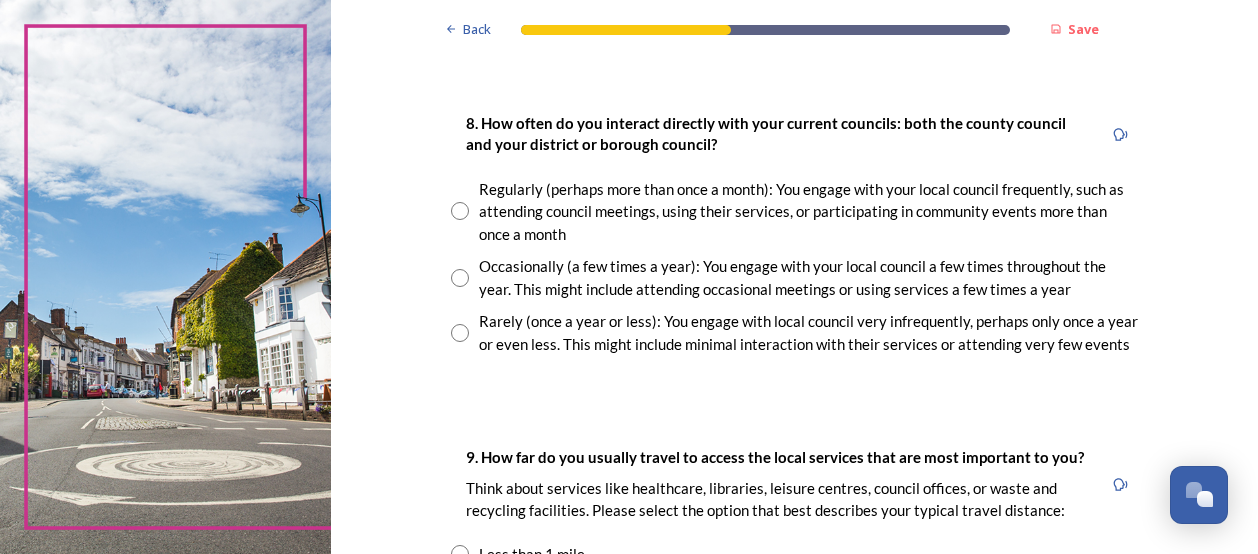 click at bounding box center (460, 333) 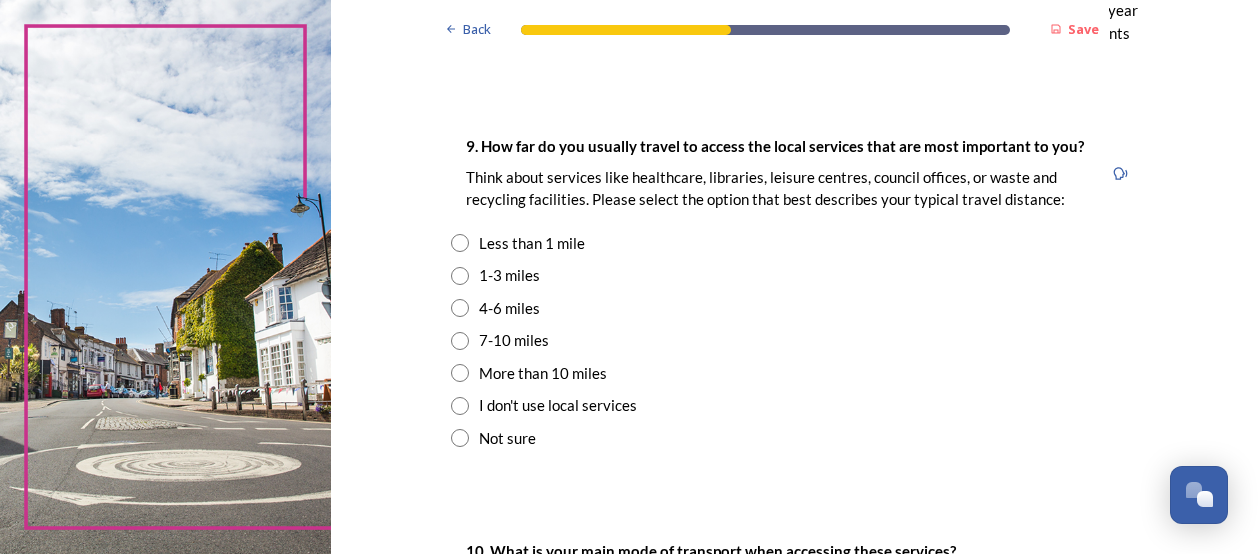 scroll, scrollTop: 1401, scrollLeft: 0, axis: vertical 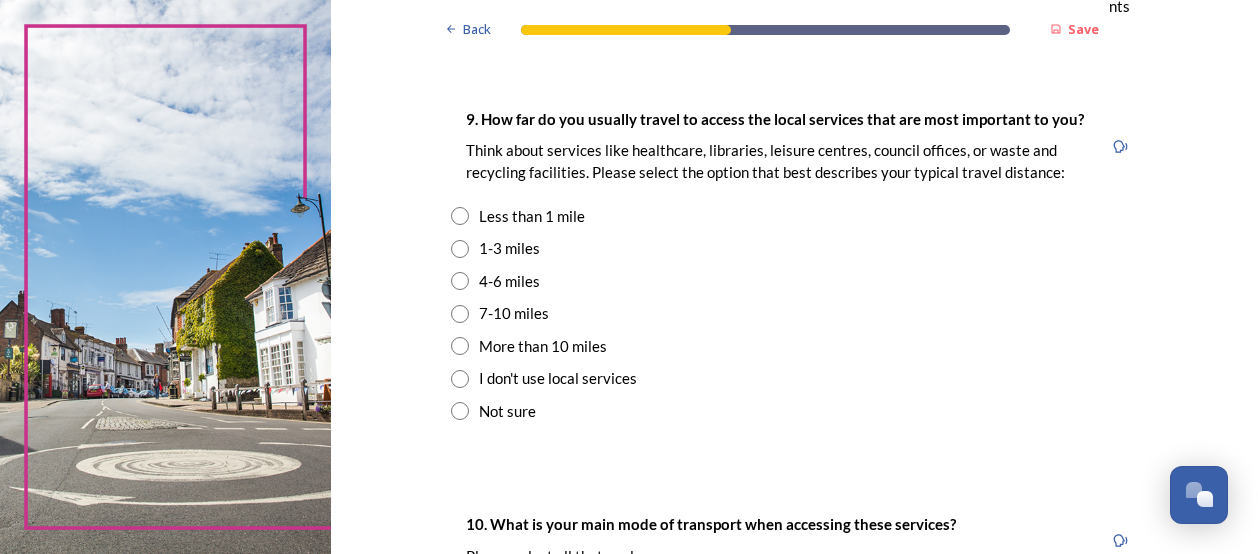 click at bounding box center [460, 249] 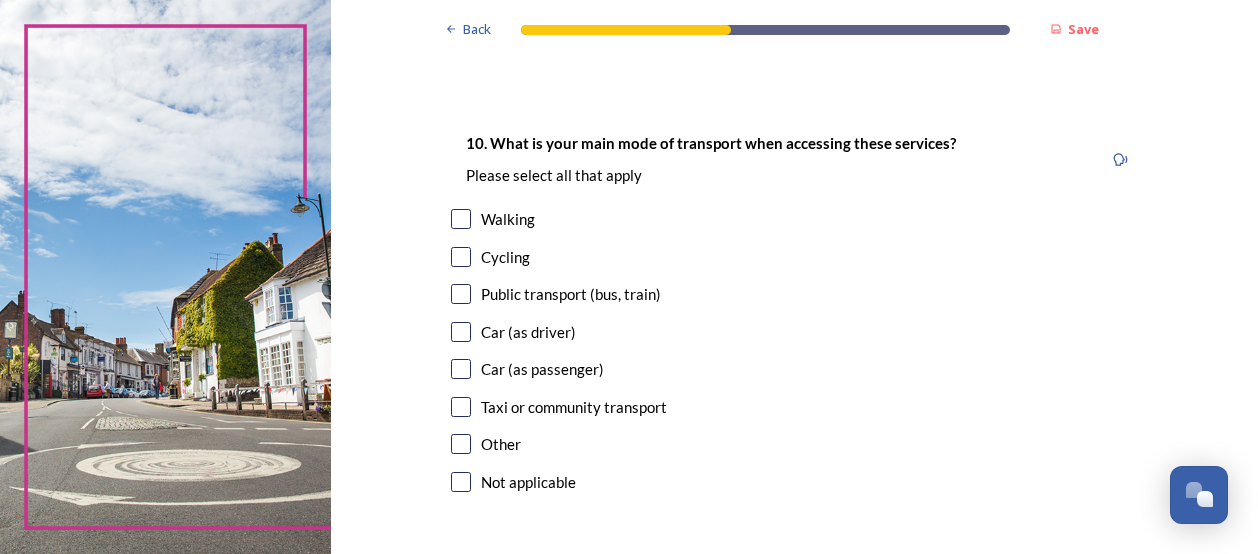 scroll, scrollTop: 1806, scrollLeft: 0, axis: vertical 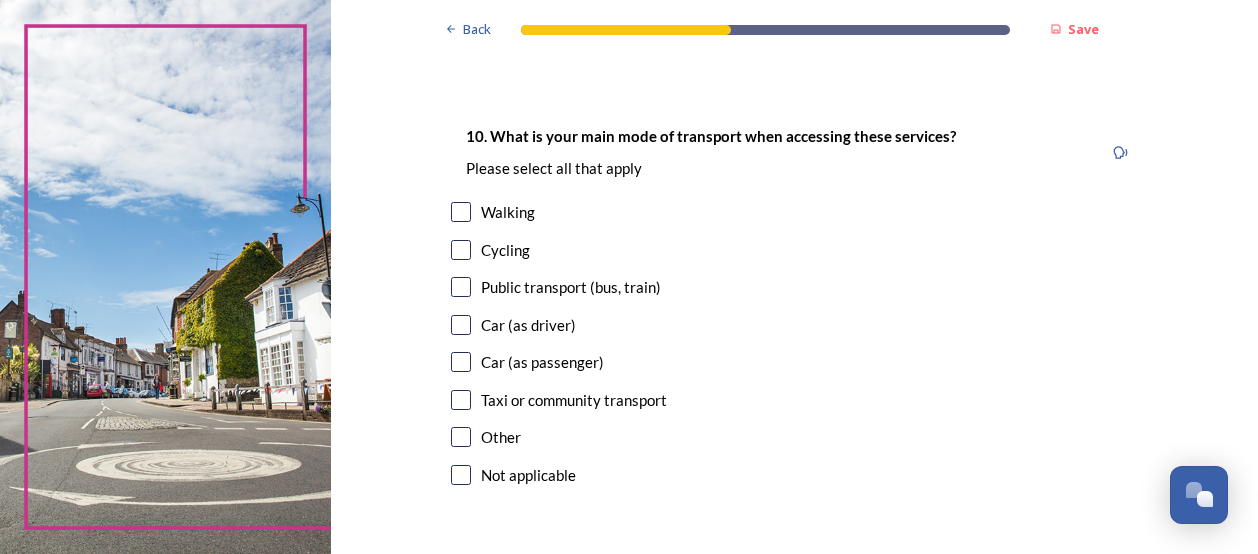 click at bounding box center (461, 325) 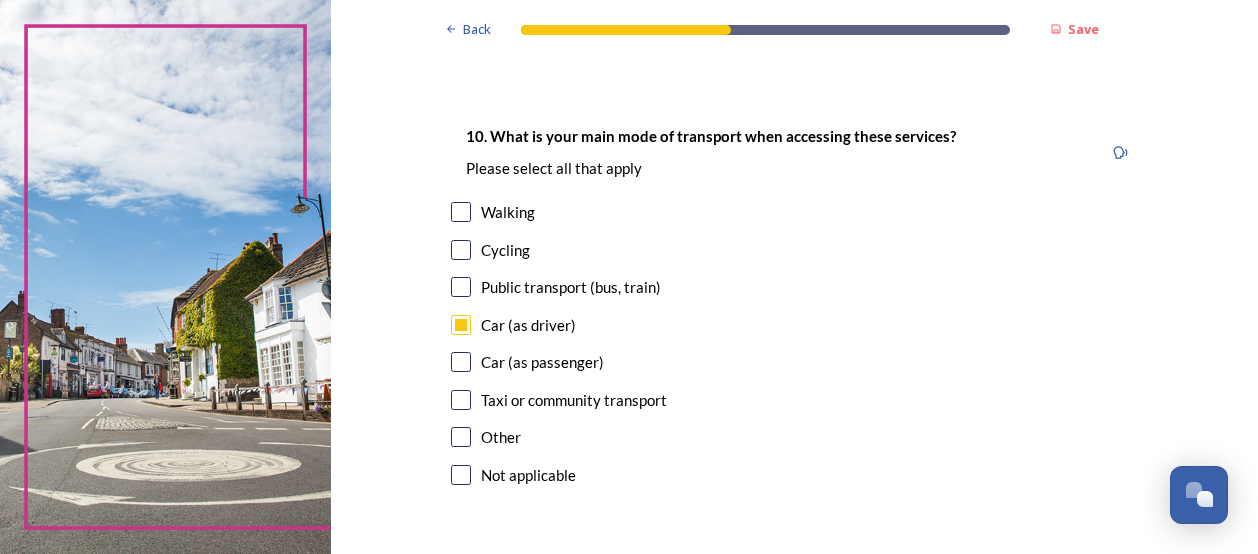 click at bounding box center (461, 212) 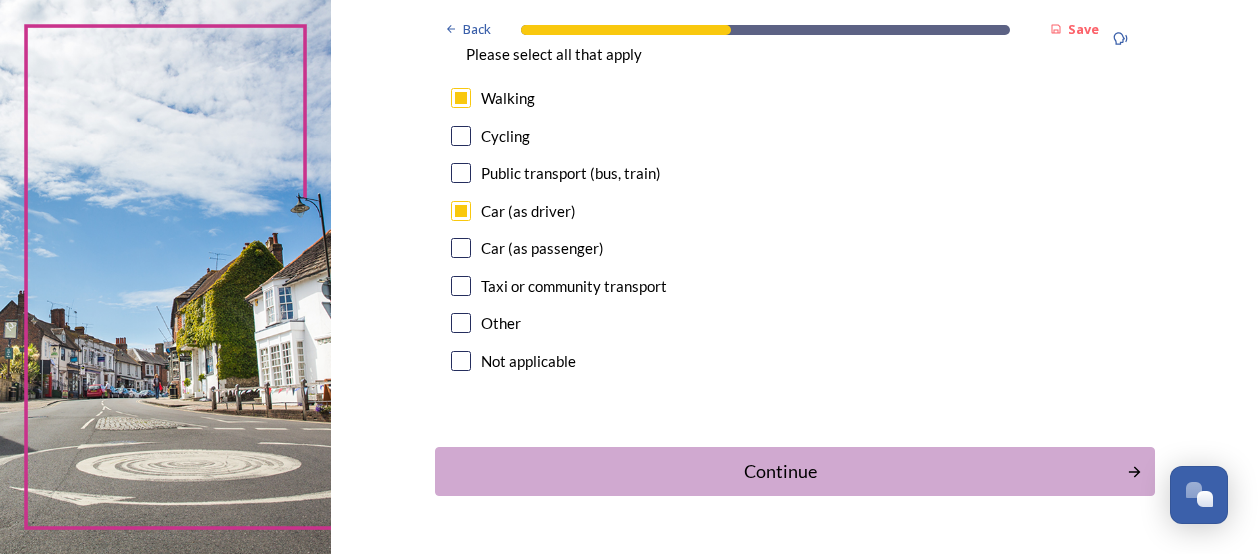 scroll, scrollTop: 1977, scrollLeft: 0, axis: vertical 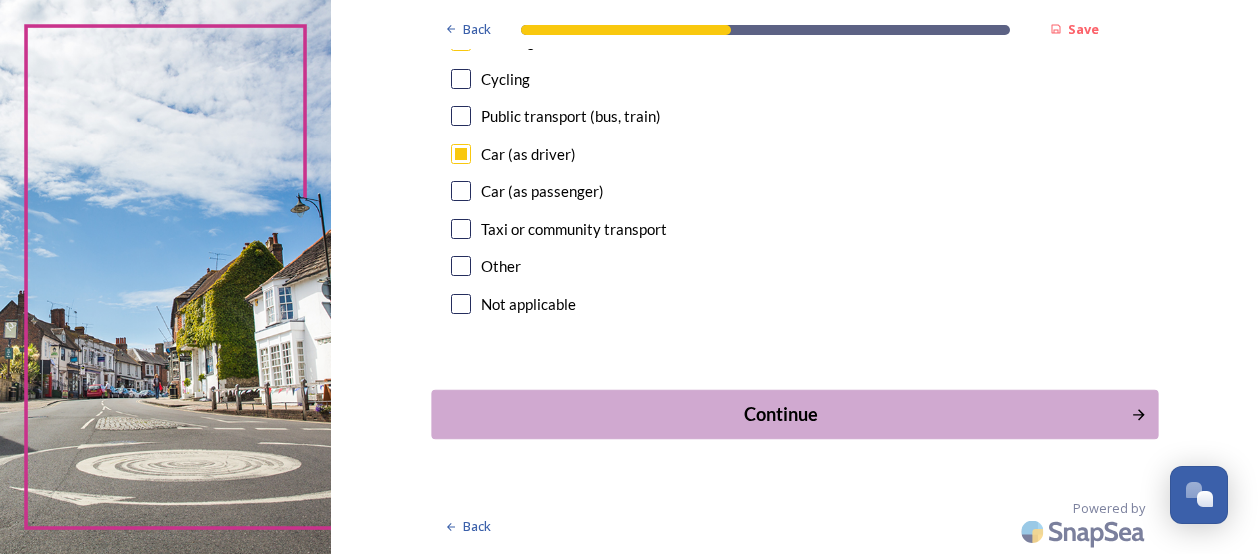 click on "Continue" at bounding box center [780, 414] 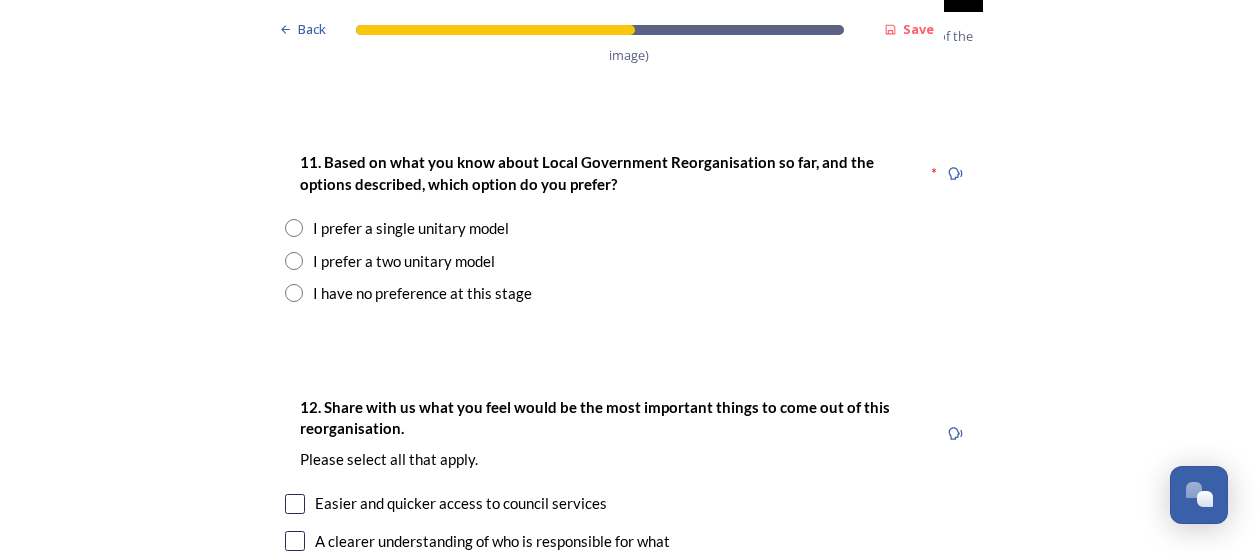 scroll, scrollTop: 2604, scrollLeft: 0, axis: vertical 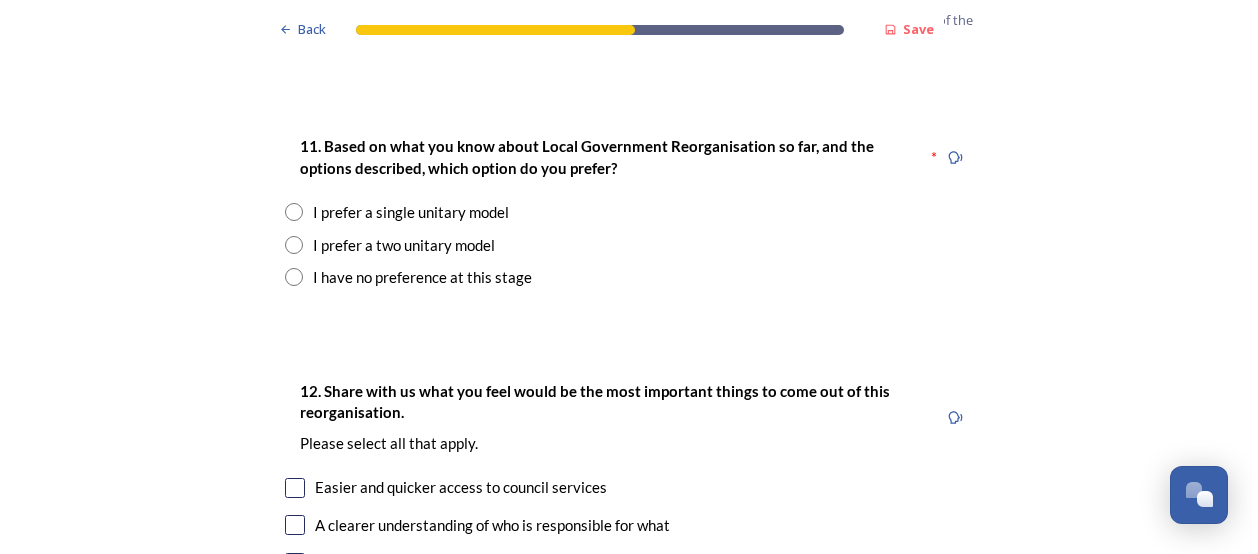 click at bounding box center (294, 245) 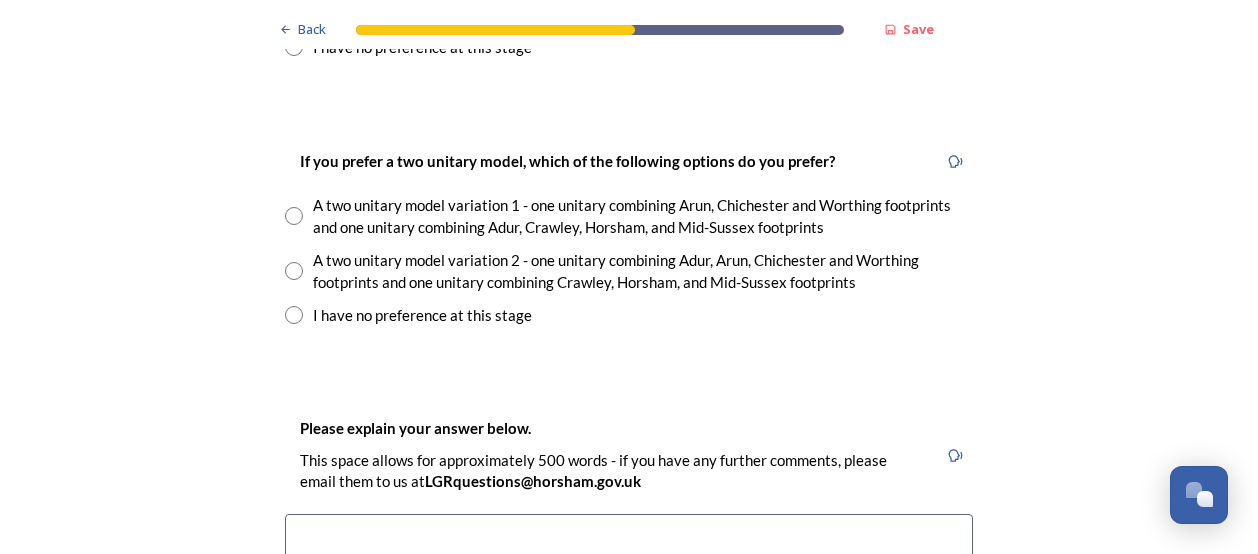 scroll, scrollTop: 2844, scrollLeft: 0, axis: vertical 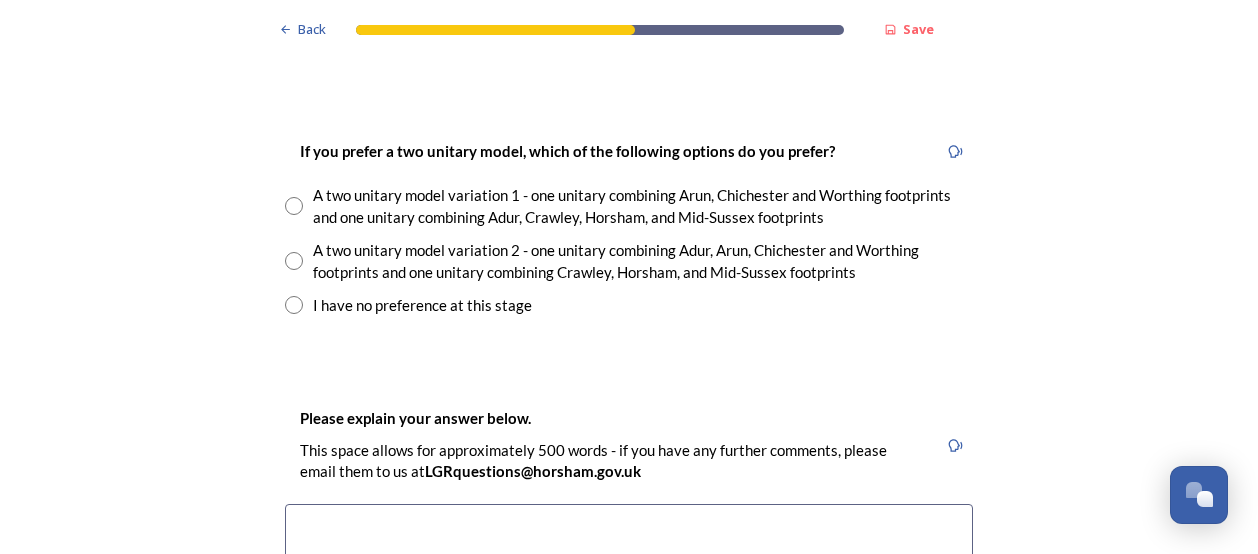 click at bounding box center (294, 206) 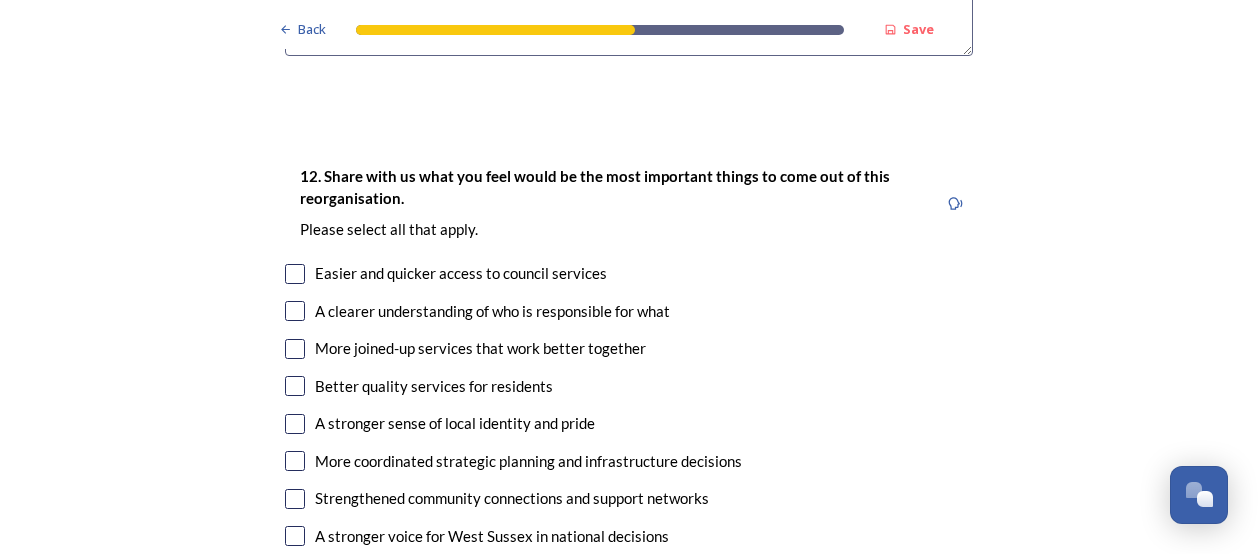 scroll, scrollTop: 3553, scrollLeft: 0, axis: vertical 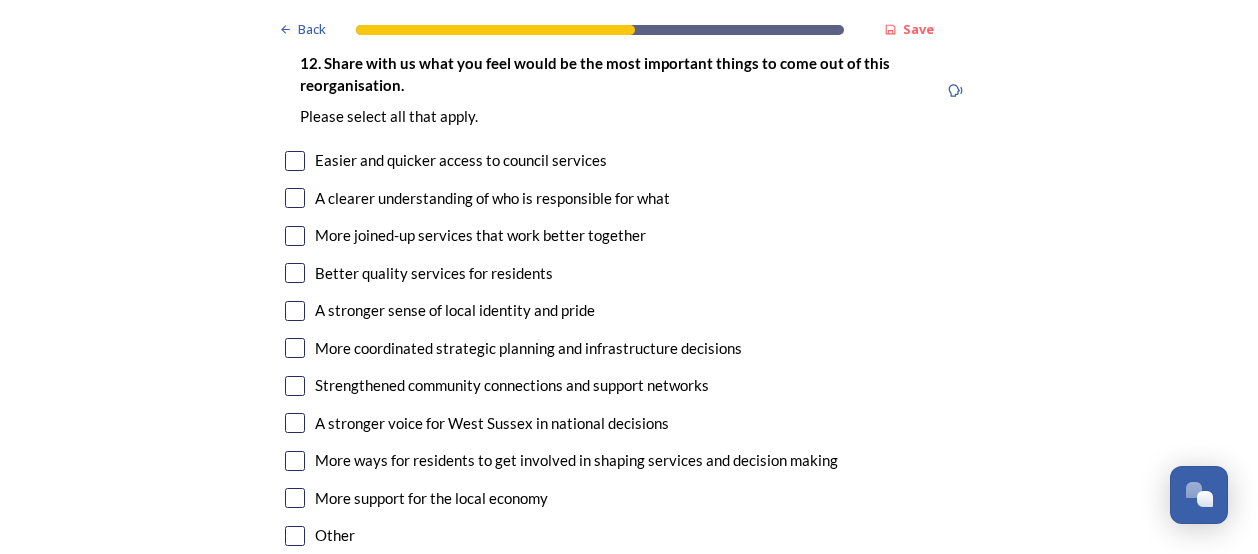 click at bounding box center (295, 198) 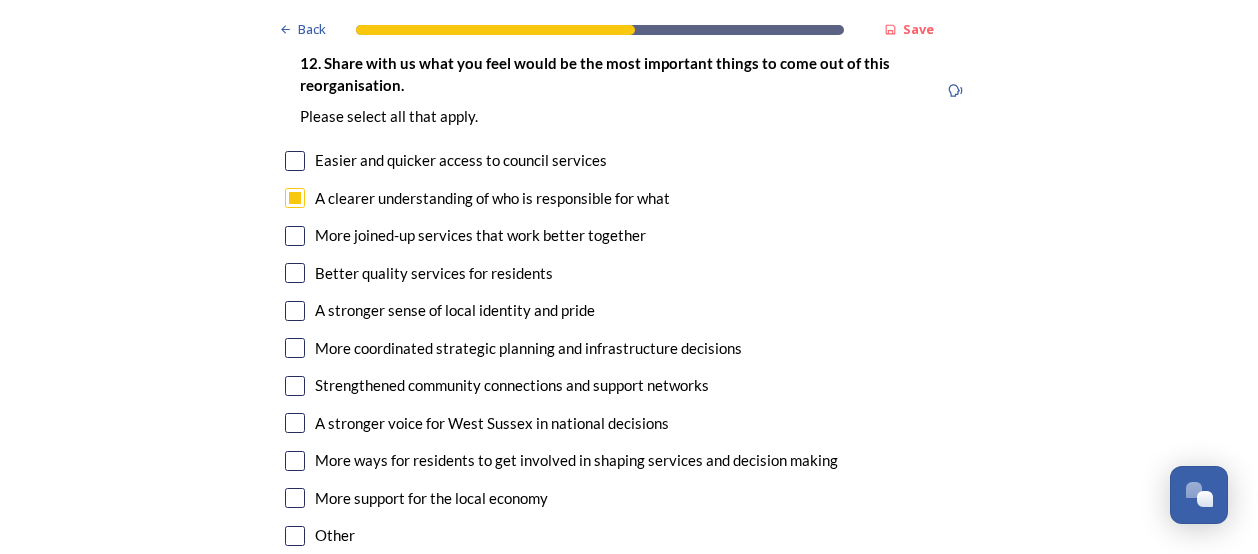 click at bounding box center [295, 236] 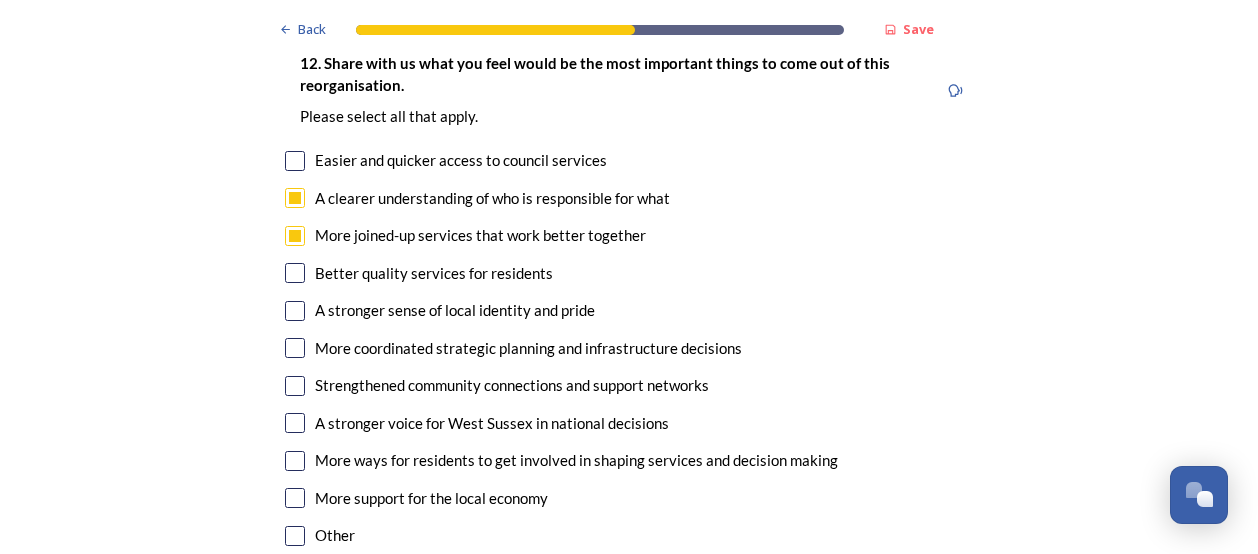 click at bounding box center (295, 273) 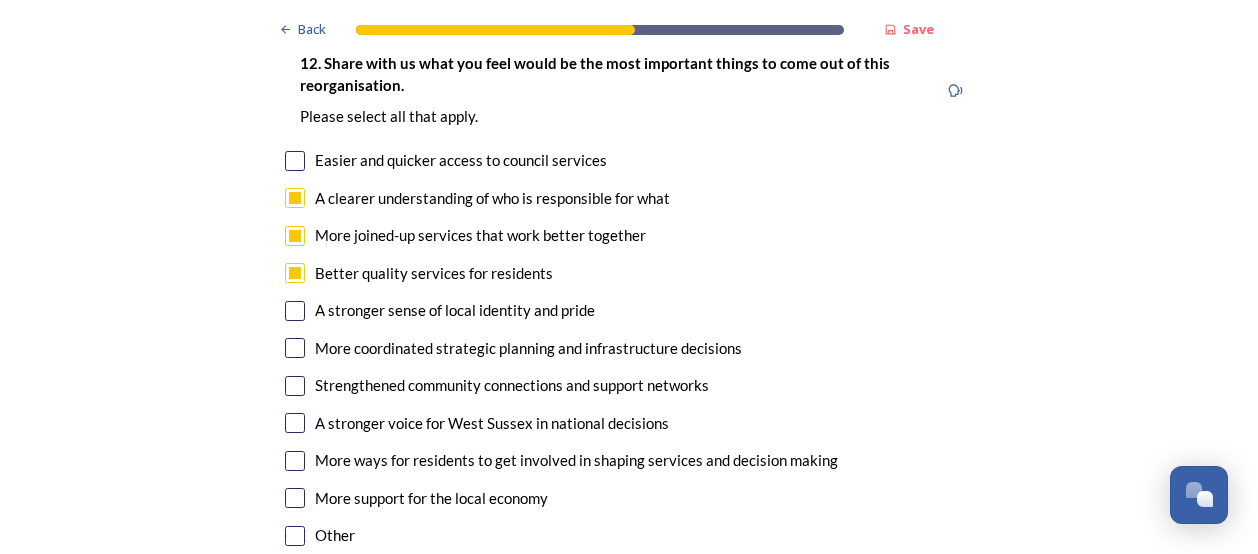 click at bounding box center (295, 311) 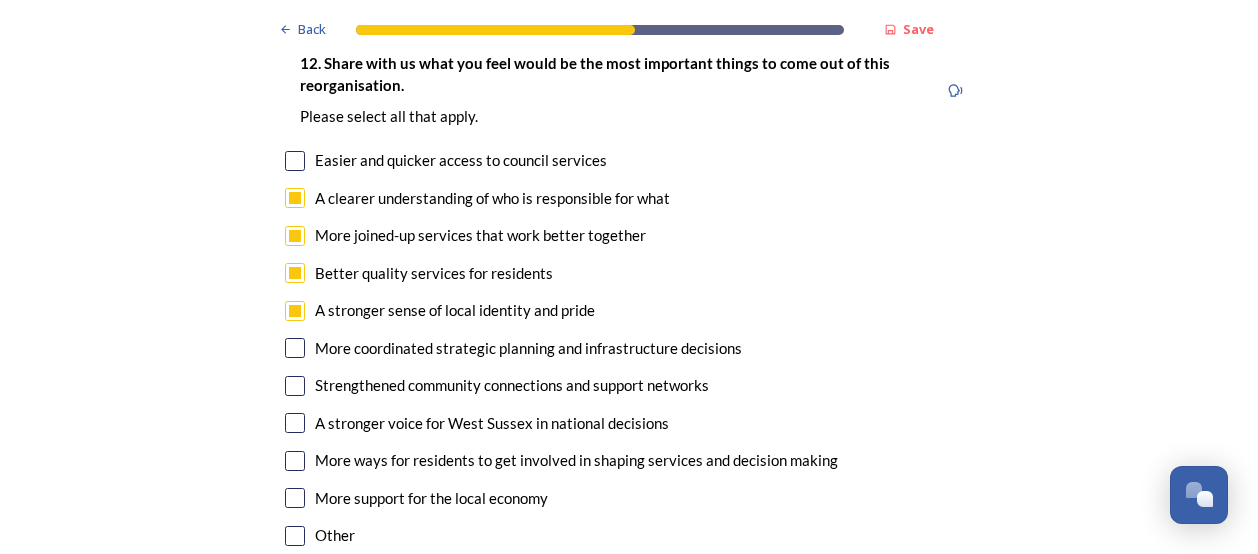 click at bounding box center [295, 348] 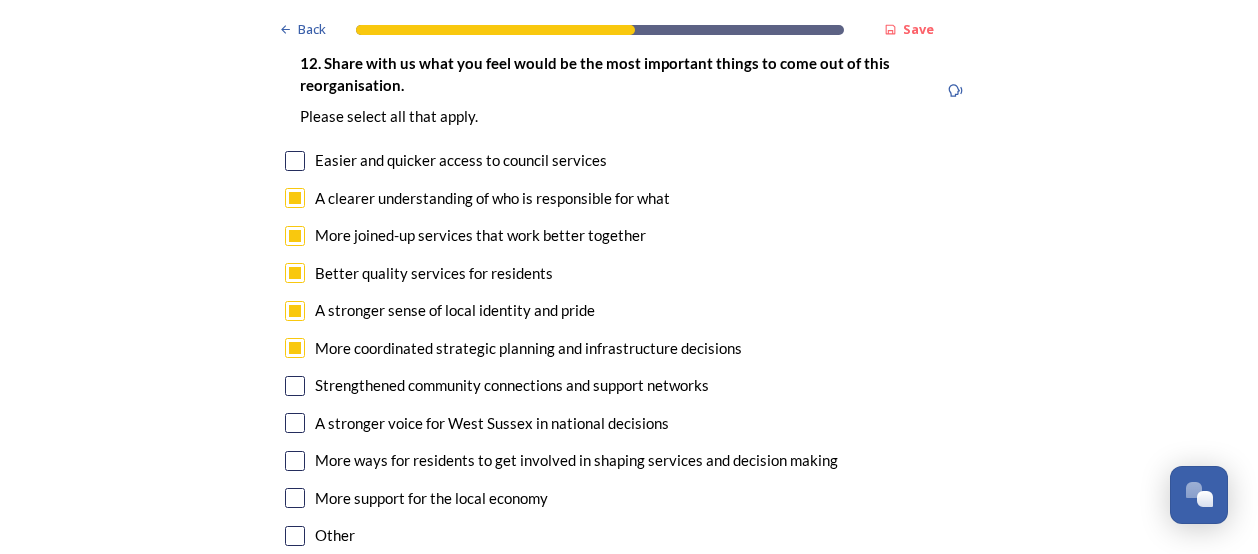 click at bounding box center (295, 386) 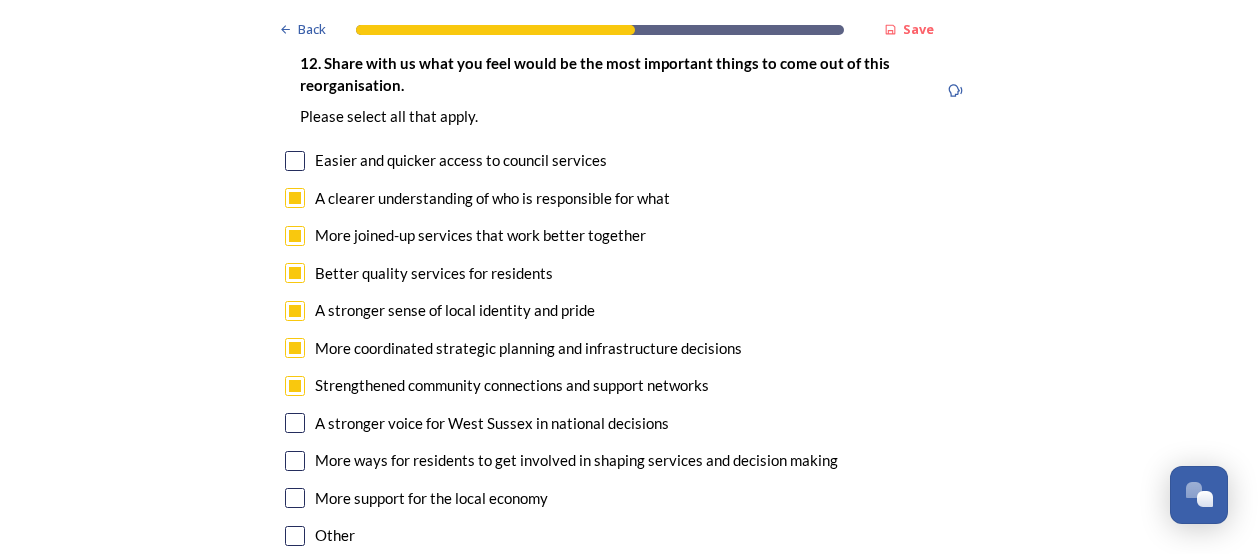 click at bounding box center (295, 423) 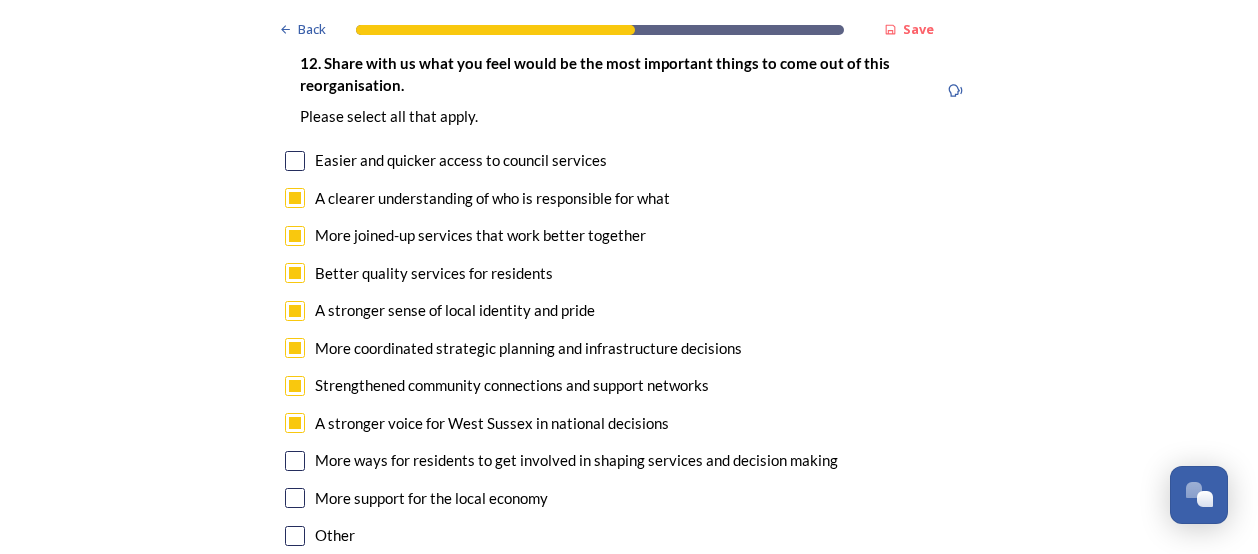 click at bounding box center (295, 461) 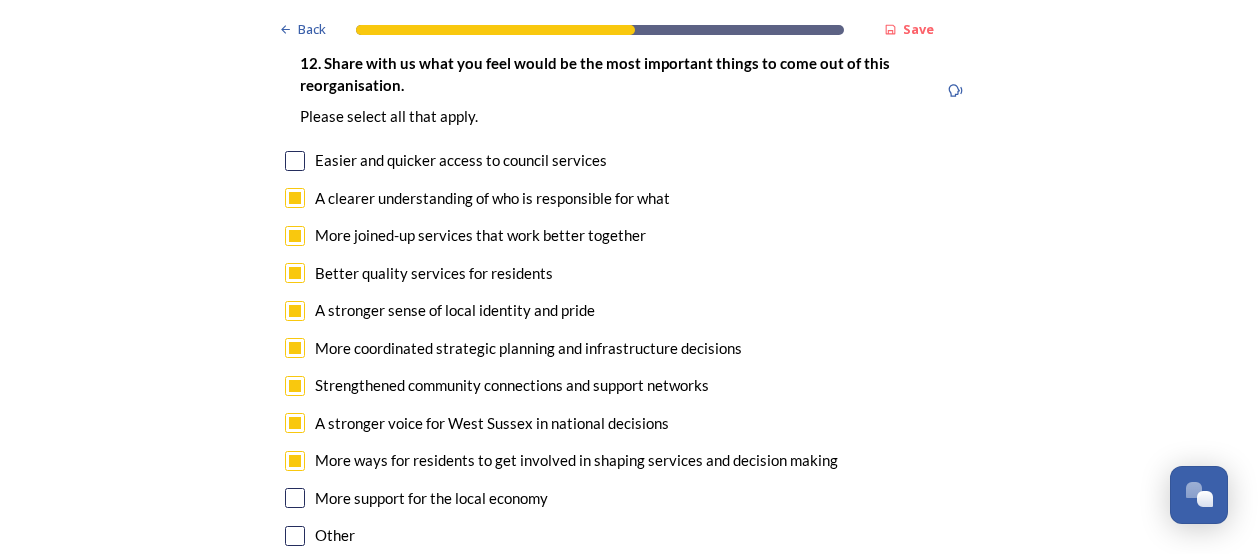 click at bounding box center (295, 498) 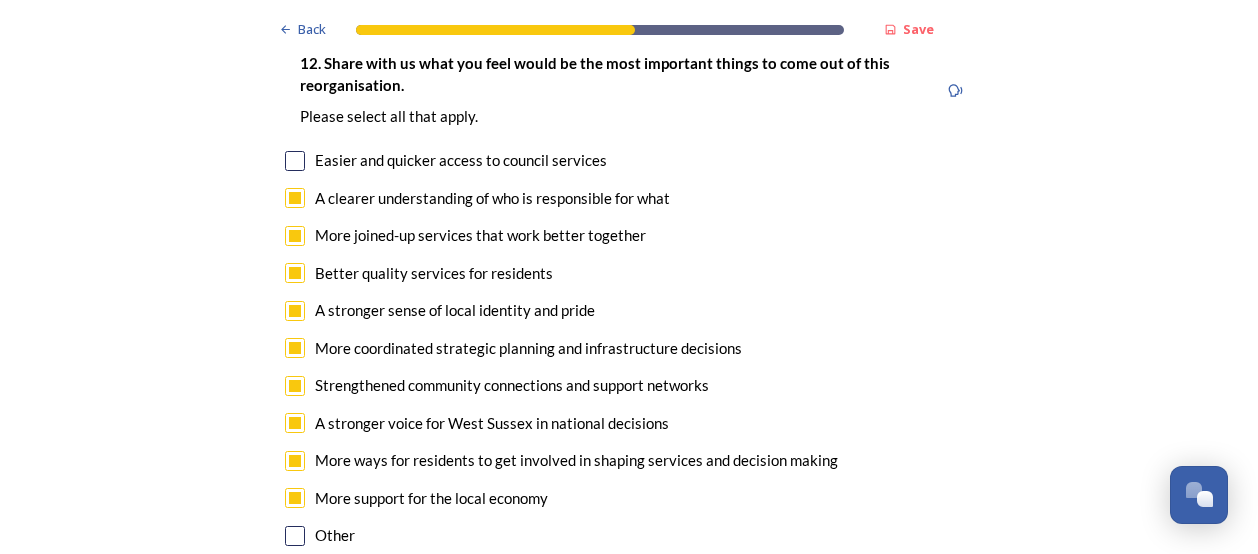 click at bounding box center (295, 161) 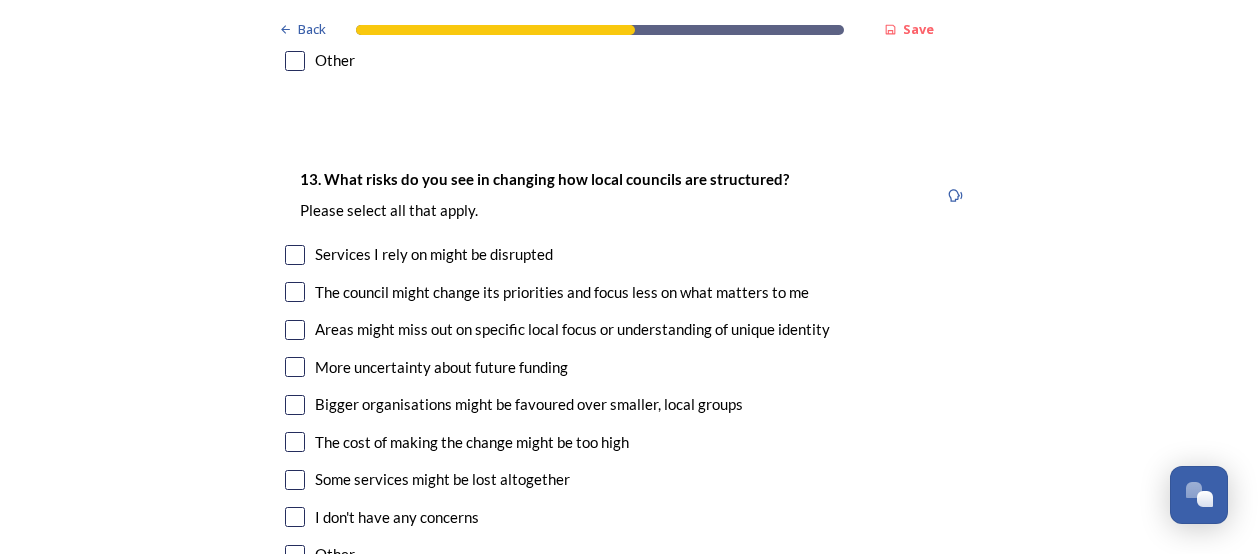 scroll, scrollTop: 4123, scrollLeft: 0, axis: vertical 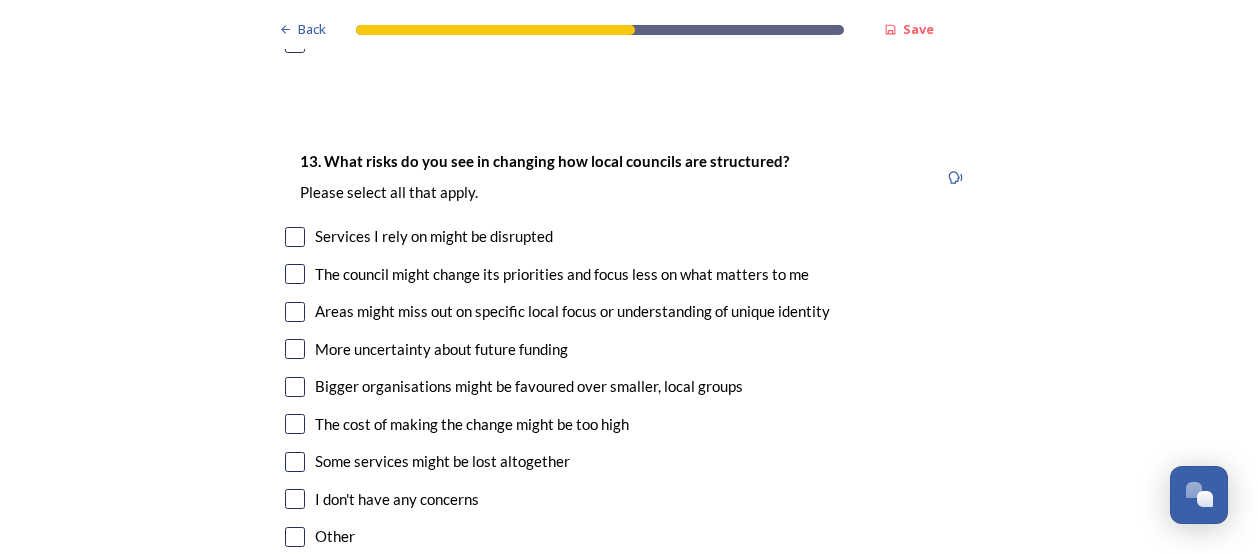 click at bounding box center [295, 274] 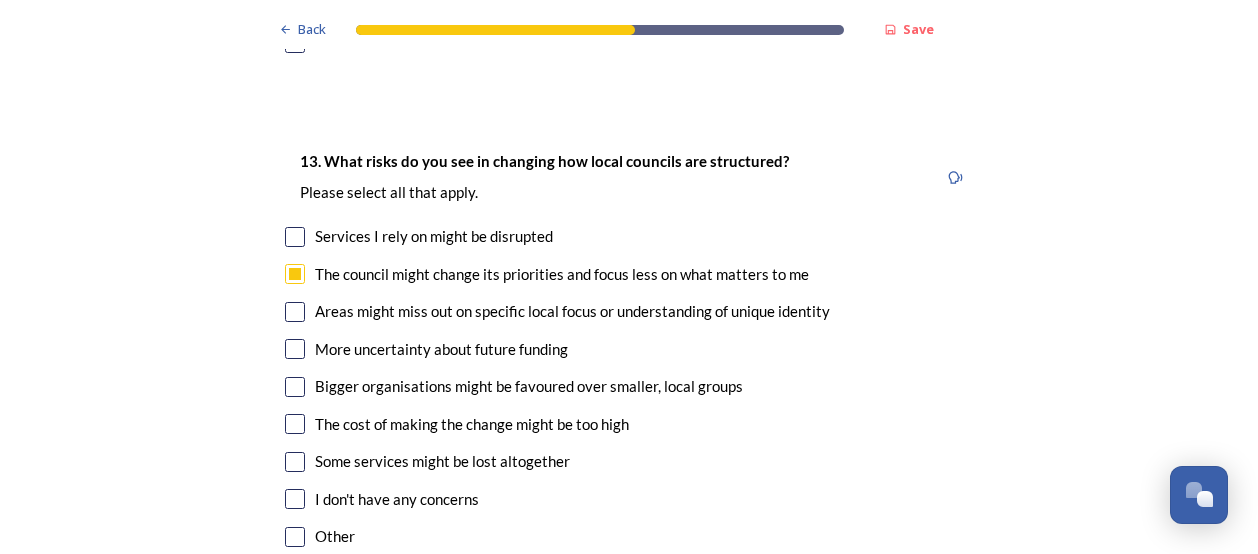 click at bounding box center (295, 312) 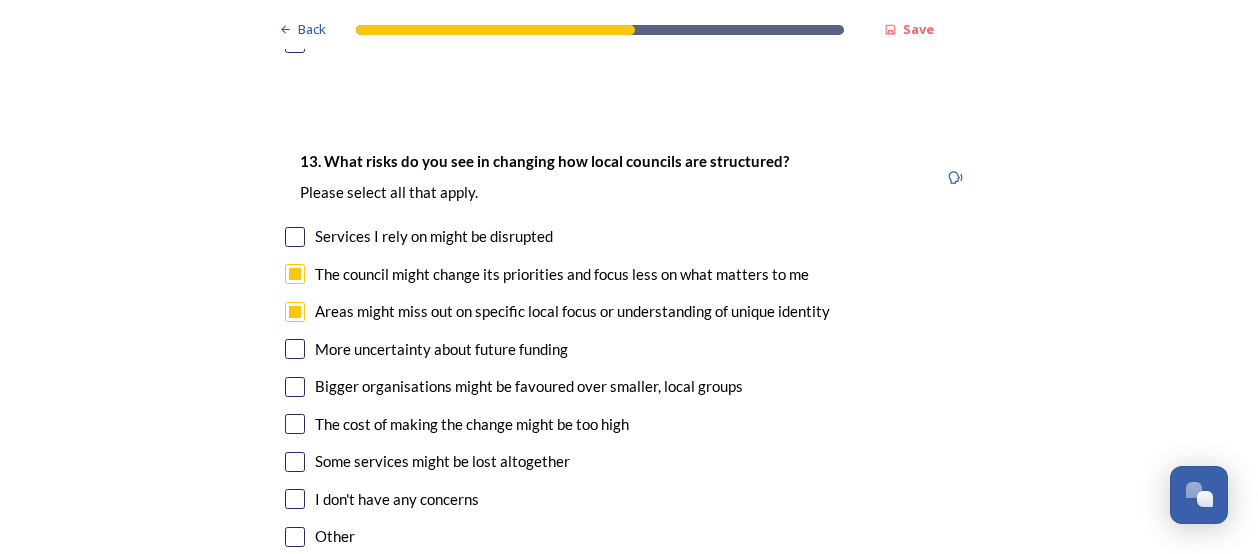 click at bounding box center (295, 387) 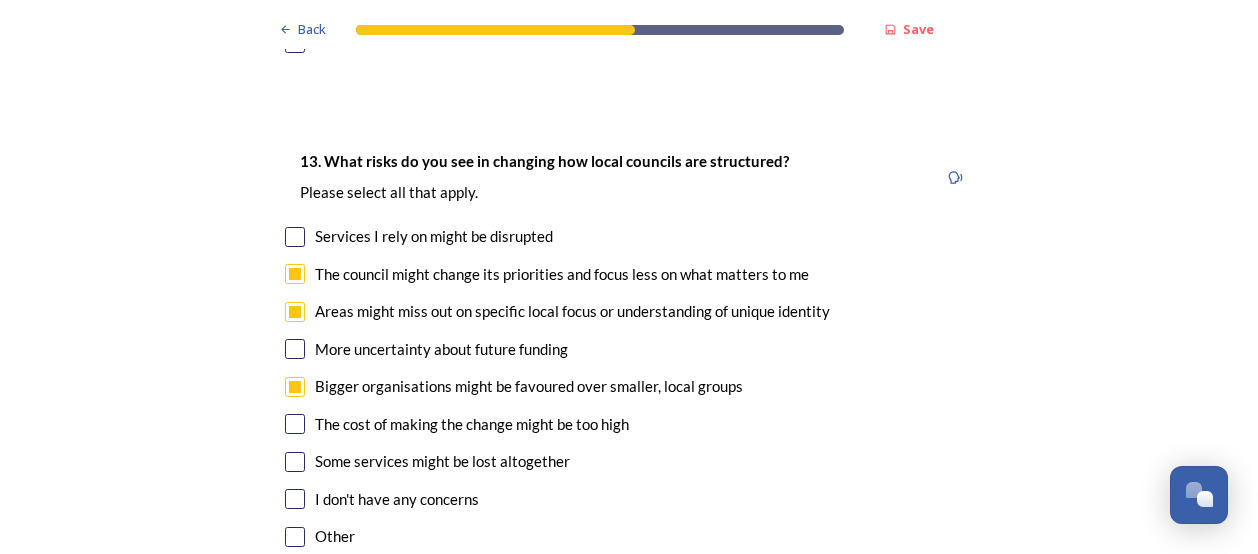 click at bounding box center [295, 424] 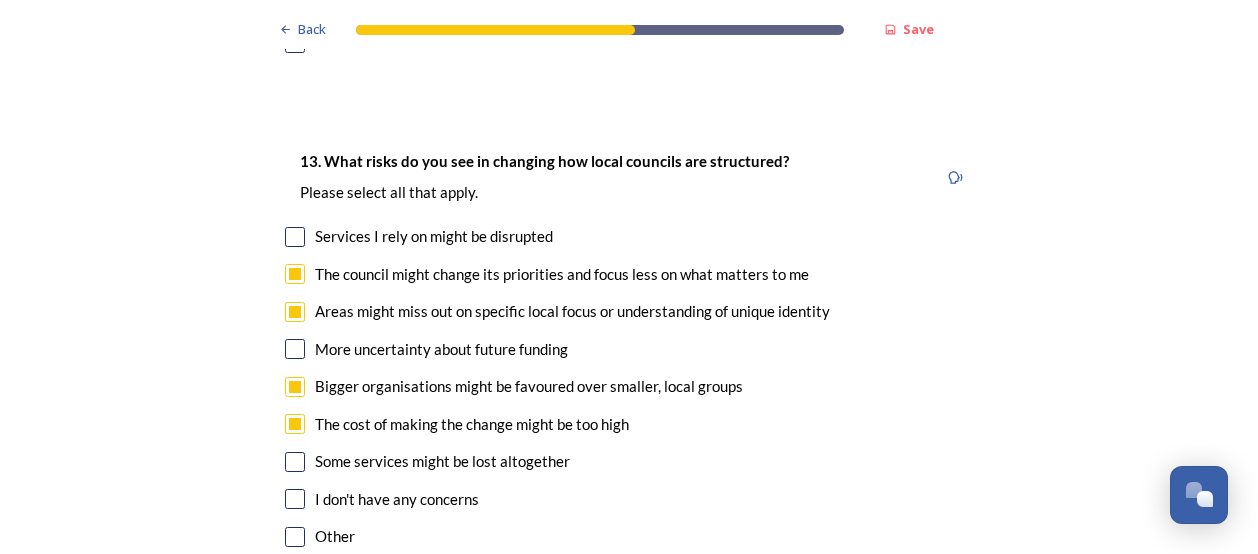 click at bounding box center [295, 462] 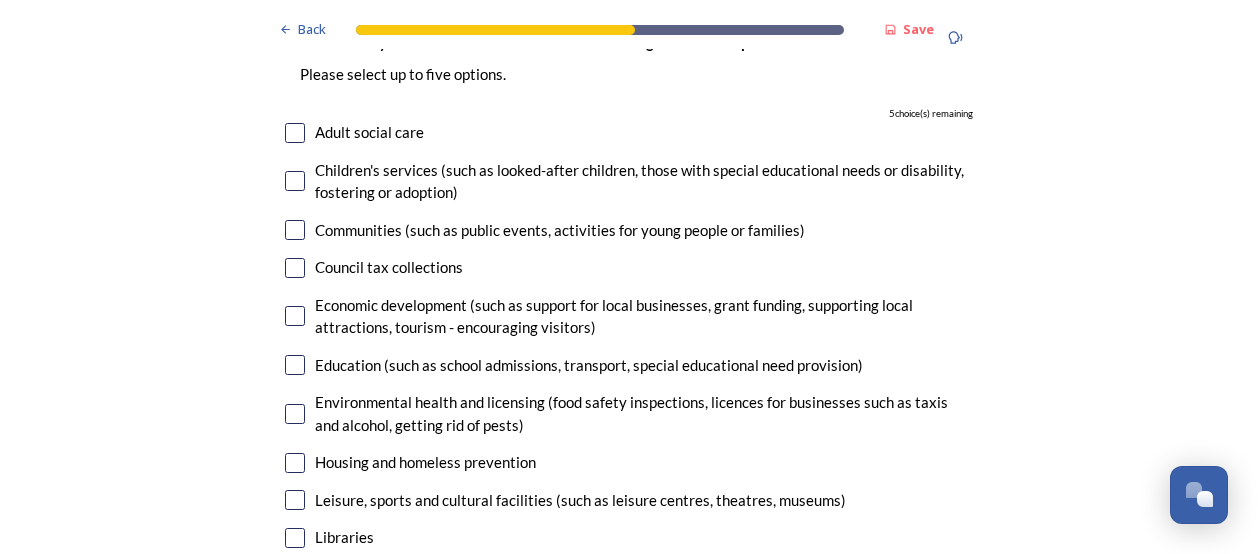 scroll, scrollTop: 4688, scrollLeft: 0, axis: vertical 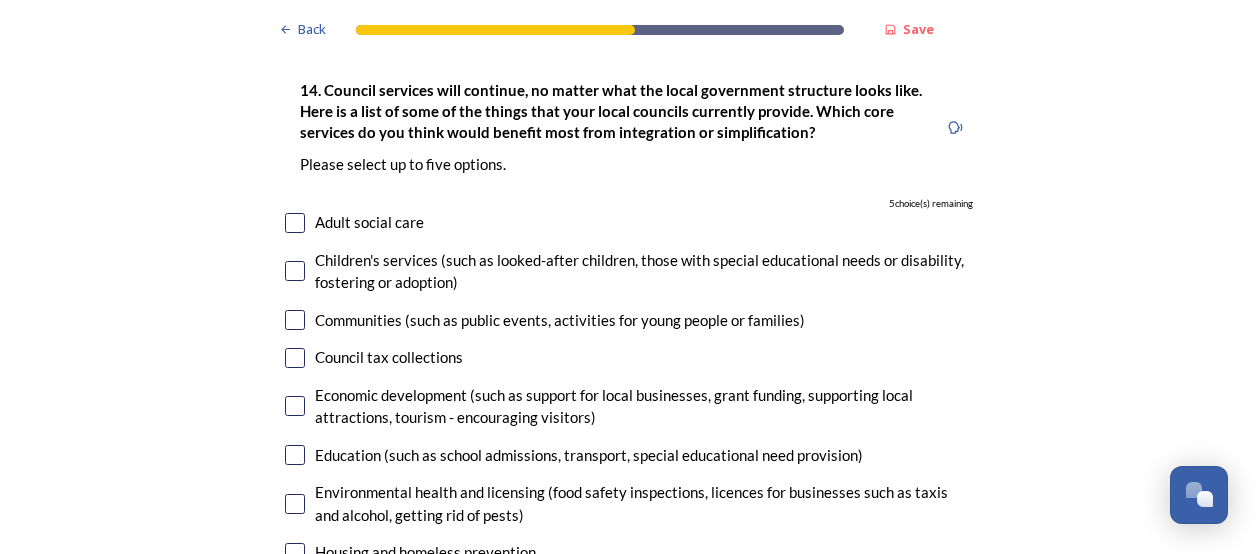 drag, startPoint x: 1128, startPoint y: 424, endPoint x: 1114, endPoint y: 482, distance: 59.665737 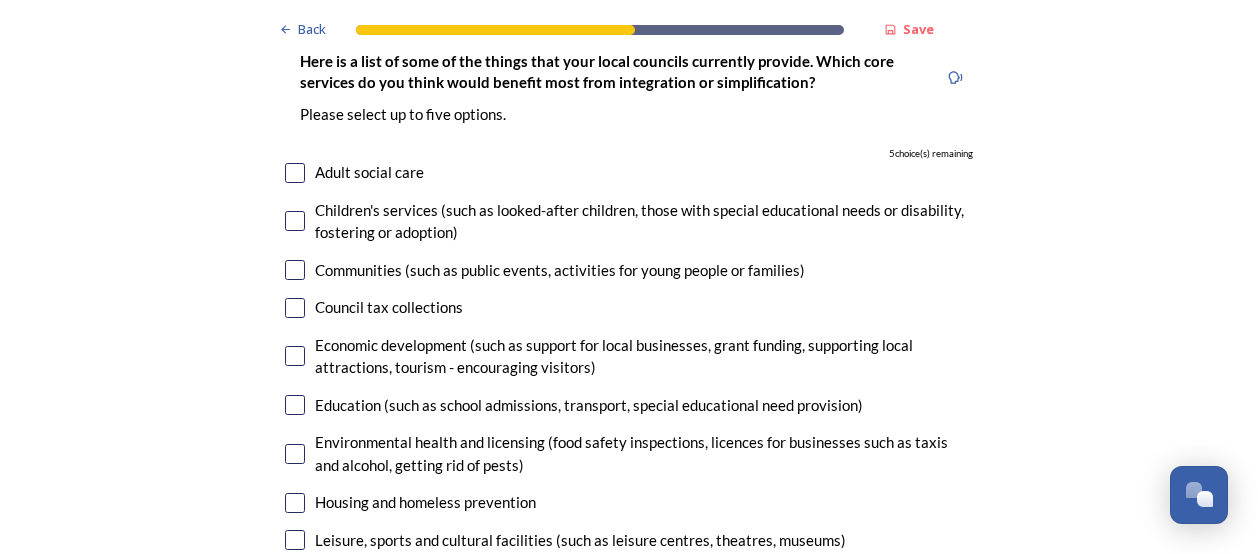 scroll, scrollTop: 4638, scrollLeft: 0, axis: vertical 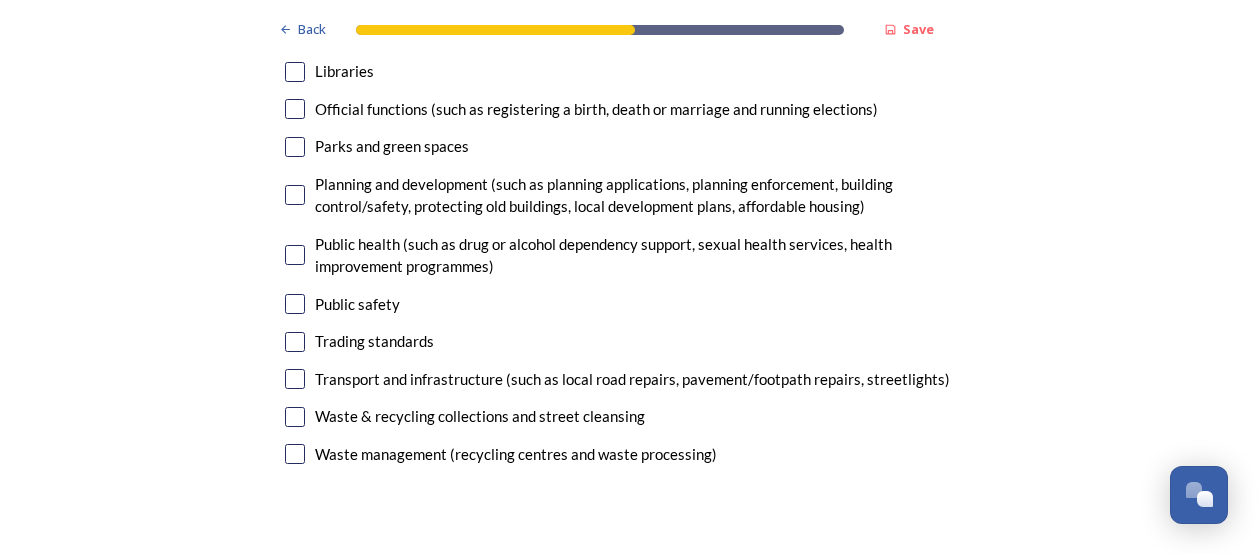 click at bounding box center [295, 417] 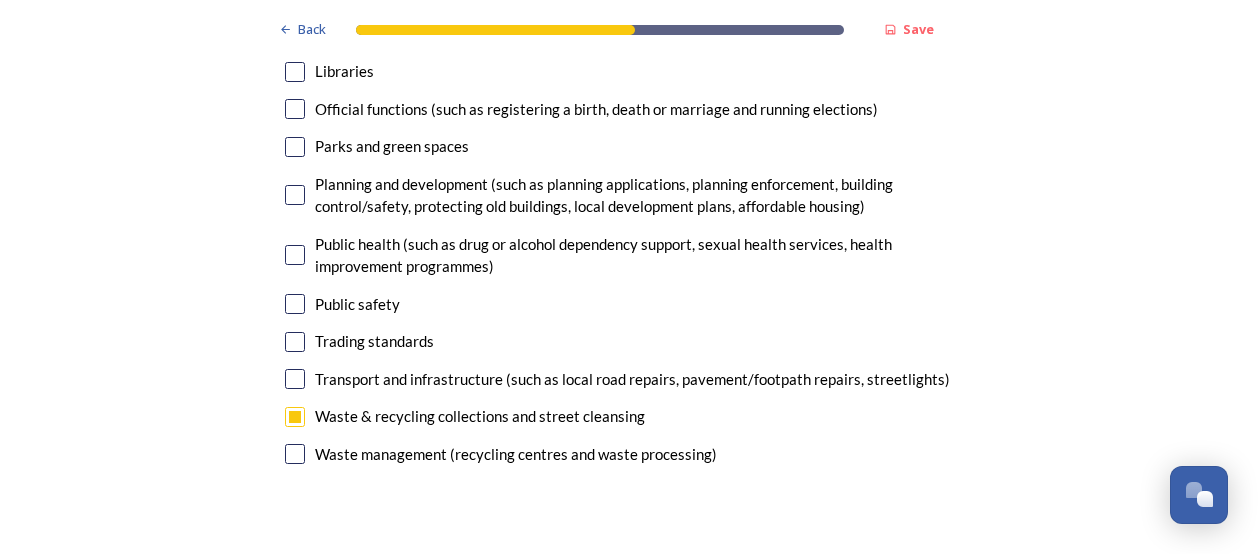 click at bounding box center (295, 379) 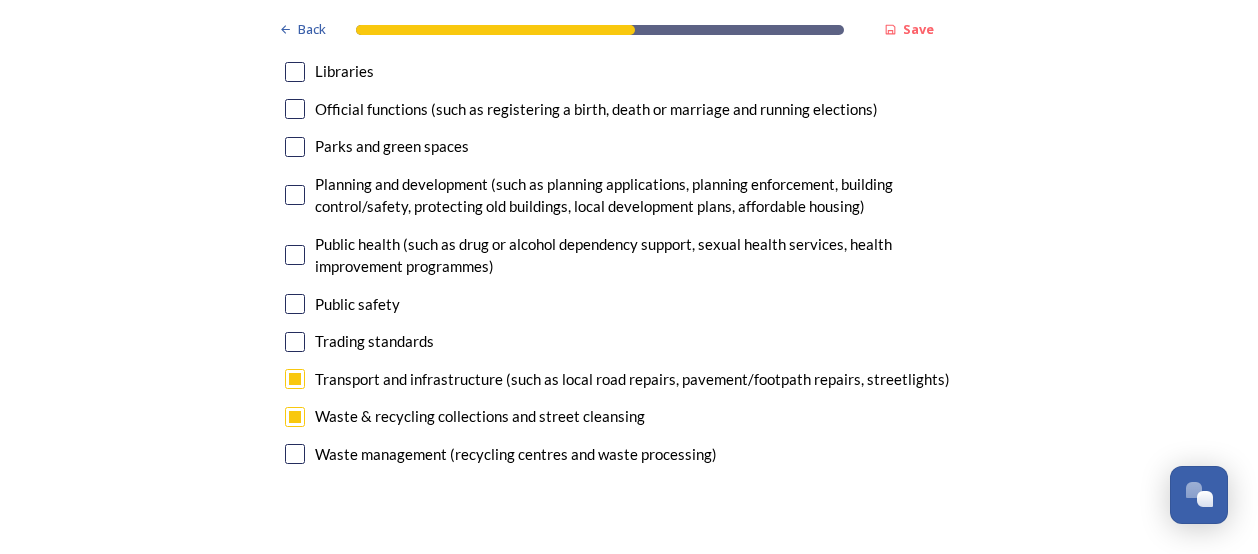 click at bounding box center [295, 304] 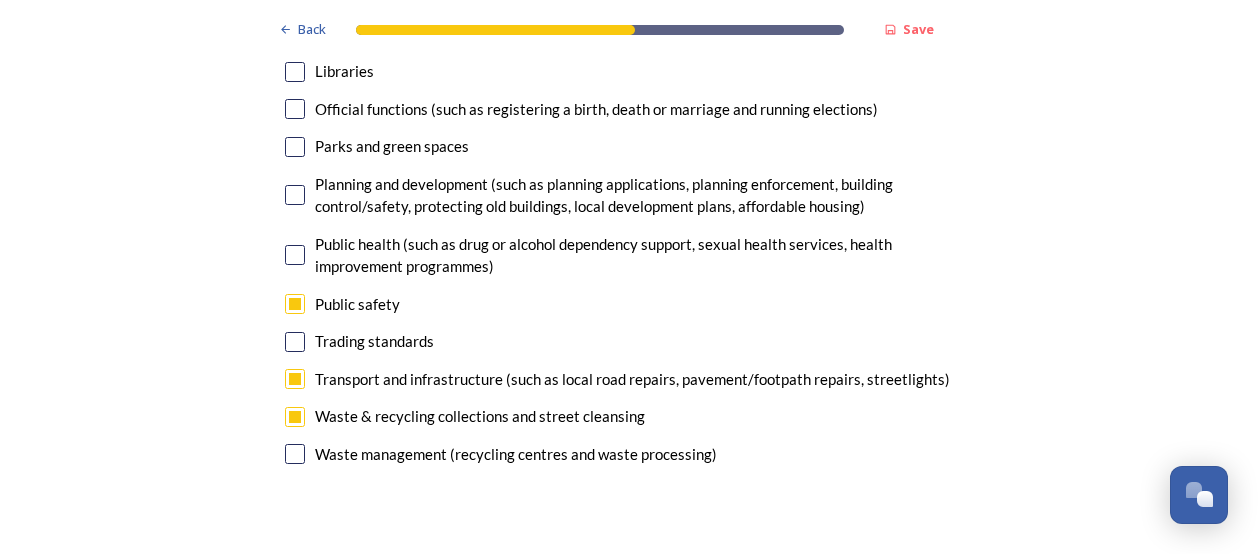 click at bounding box center [295, 147] 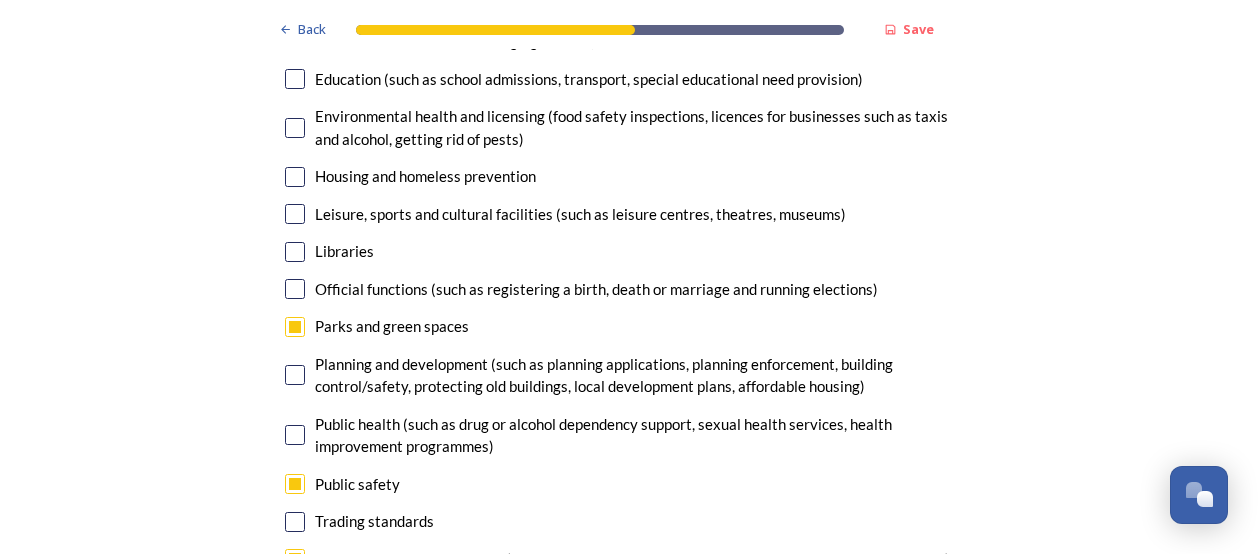scroll, scrollTop: 5054, scrollLeft: 0, axis: vertical 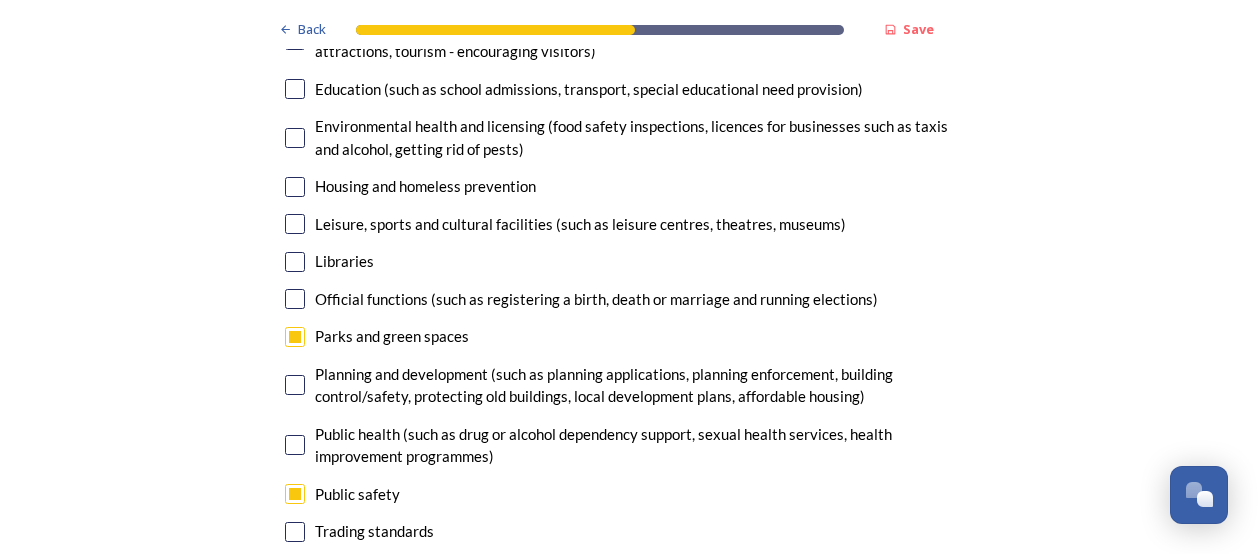 click at bounding box center (295, 224) 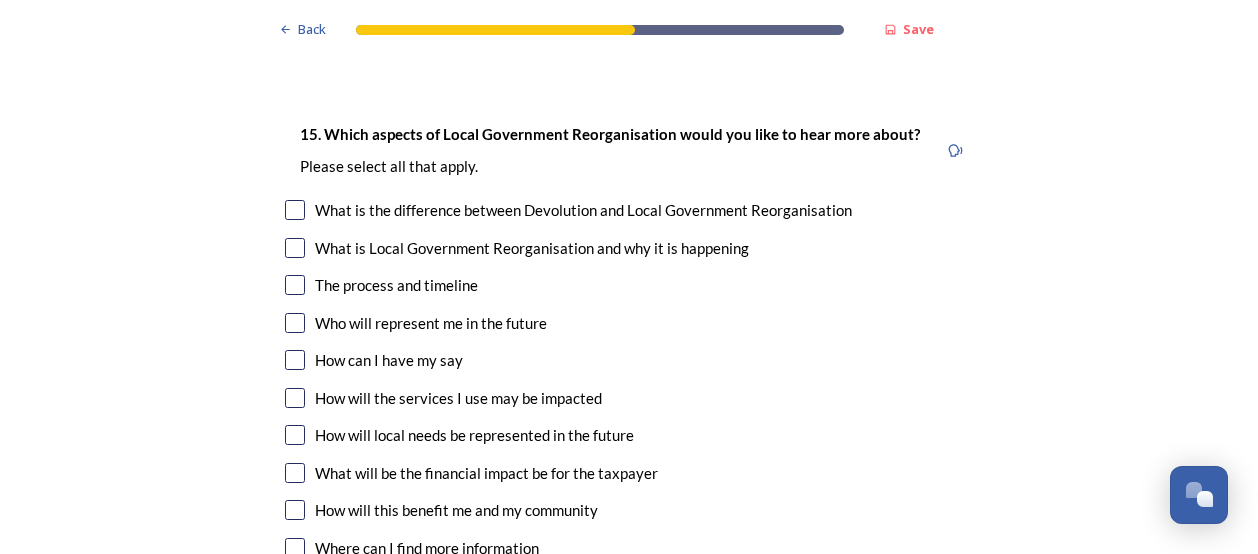 scroll, scrollTop: 5691, scrollLeft: 0, axis: vertical 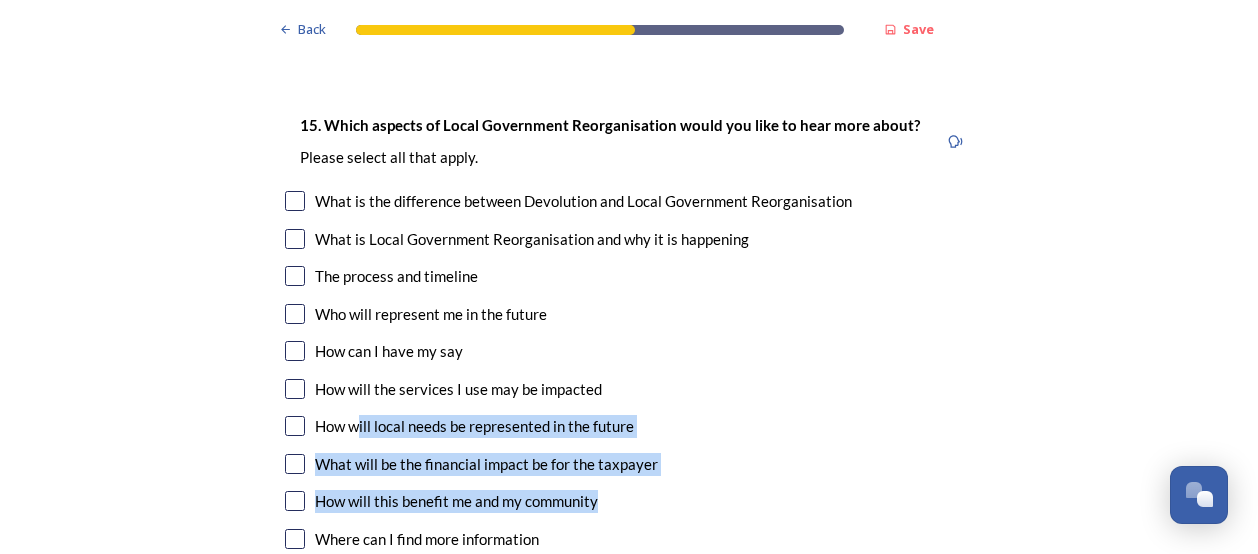 drag, startPoint x: 1000, startPoint y: 476, endPoint x: 353, endPoint y: 411, distance: 650.2569 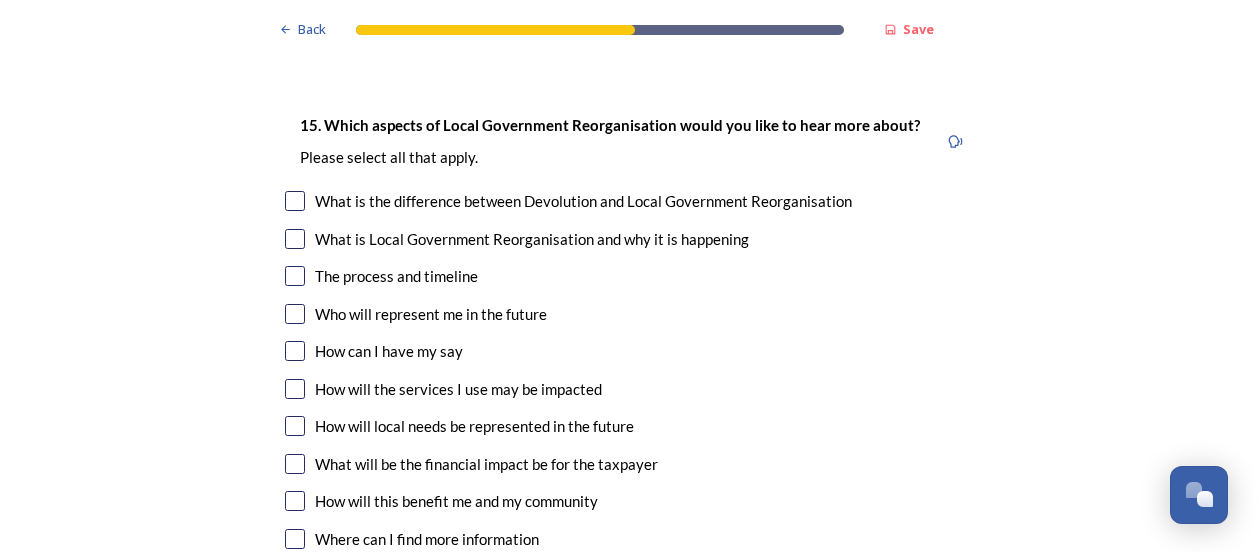 drag, startPoint x: 353, startPoint y: 411, endPoint x: 735, endPoint y: 396, distance: 382.2944 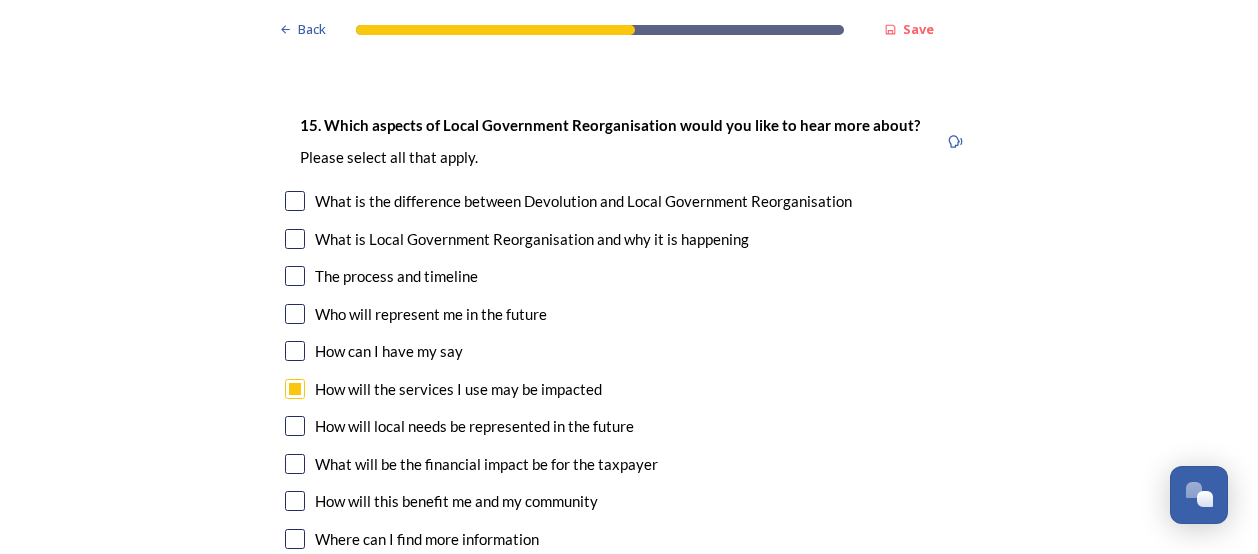 click at bounding box center [295, 351] 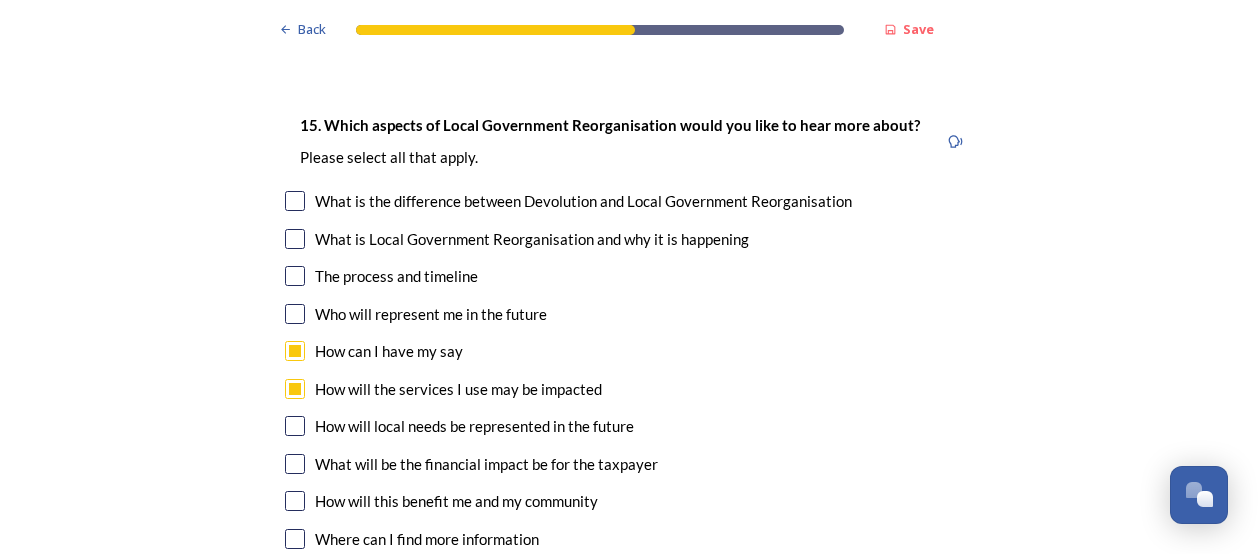 click at bounding box center (295, 426) 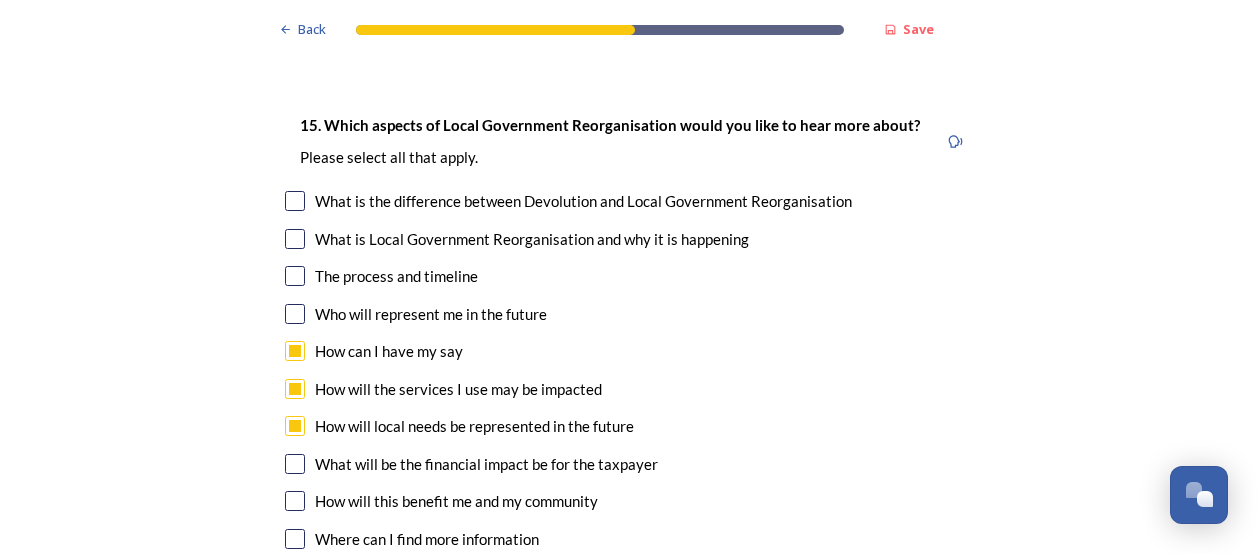 click at bounding box center [295, 464] 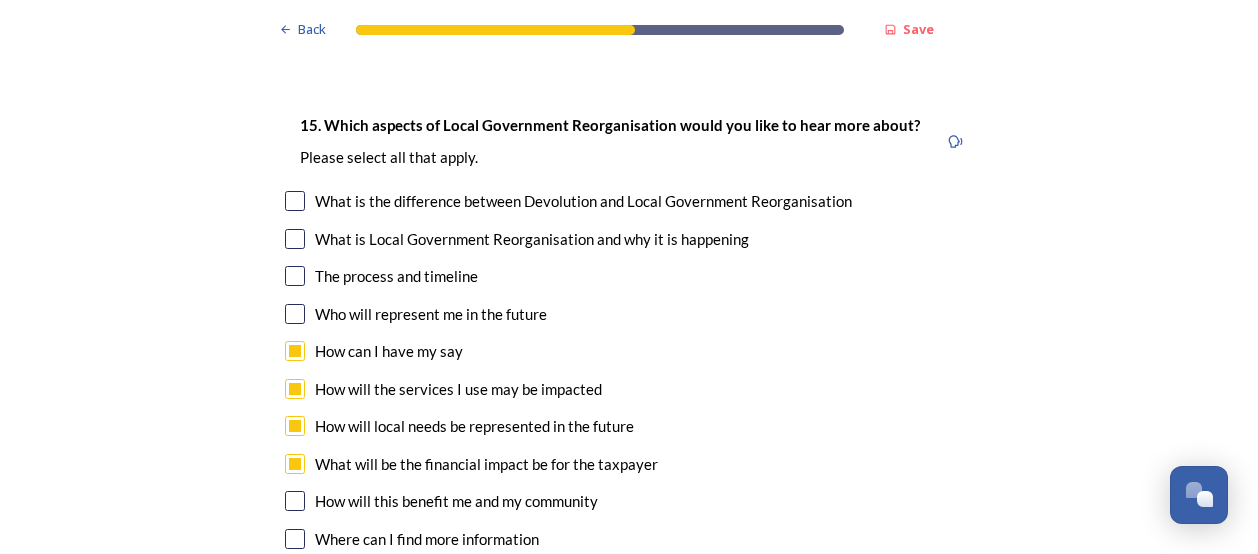 click at bounding box center (295, 501) 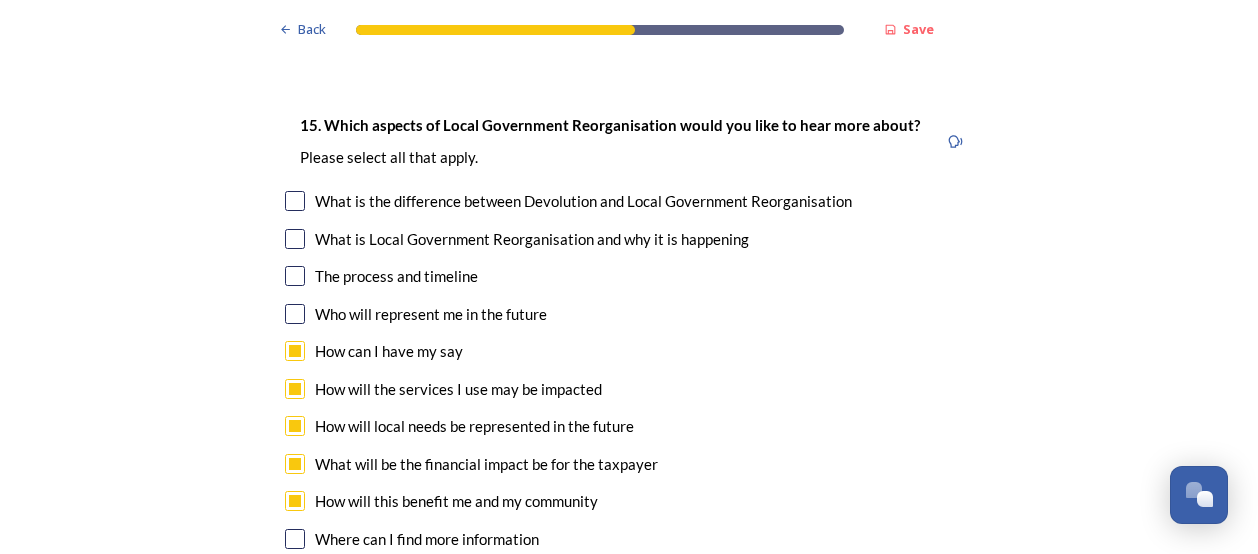 click at bounding box center (295, 539) 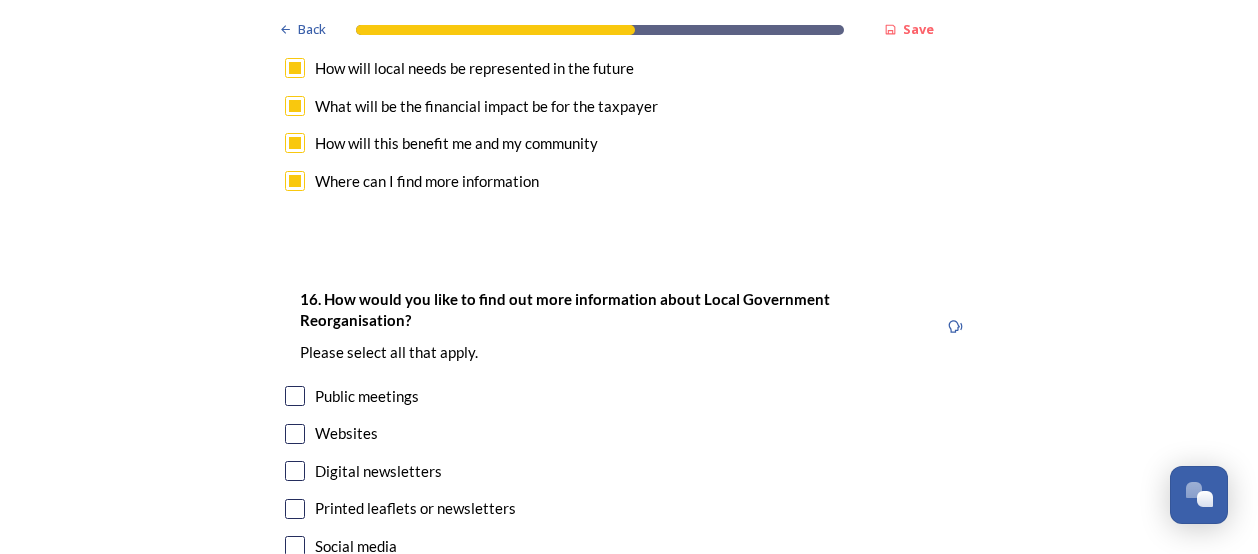 scroll, scrollTop: 6184, scrollLeft: 0, axis: vertical 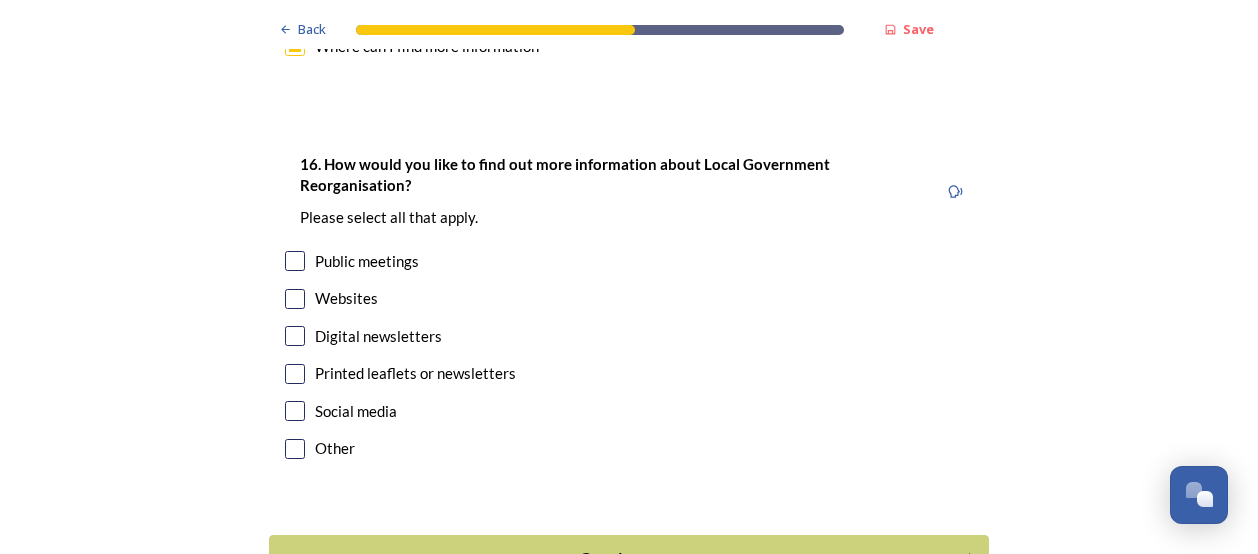 click at bounding box center (295, 411) 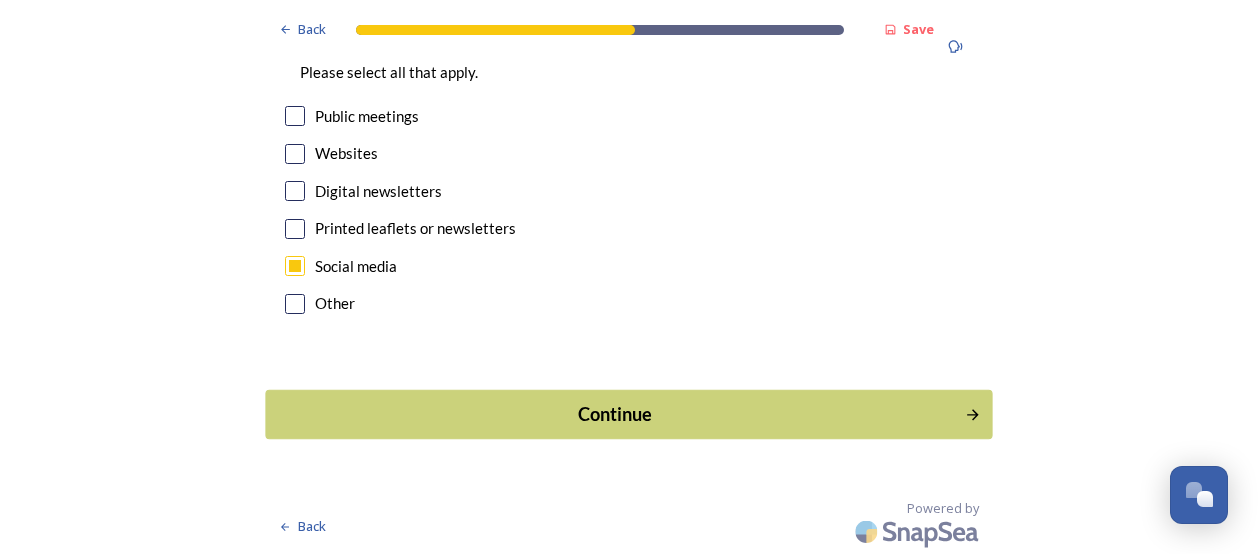 scroll, scrollTop: 6320, scrollLeft: 0, axis: vertical 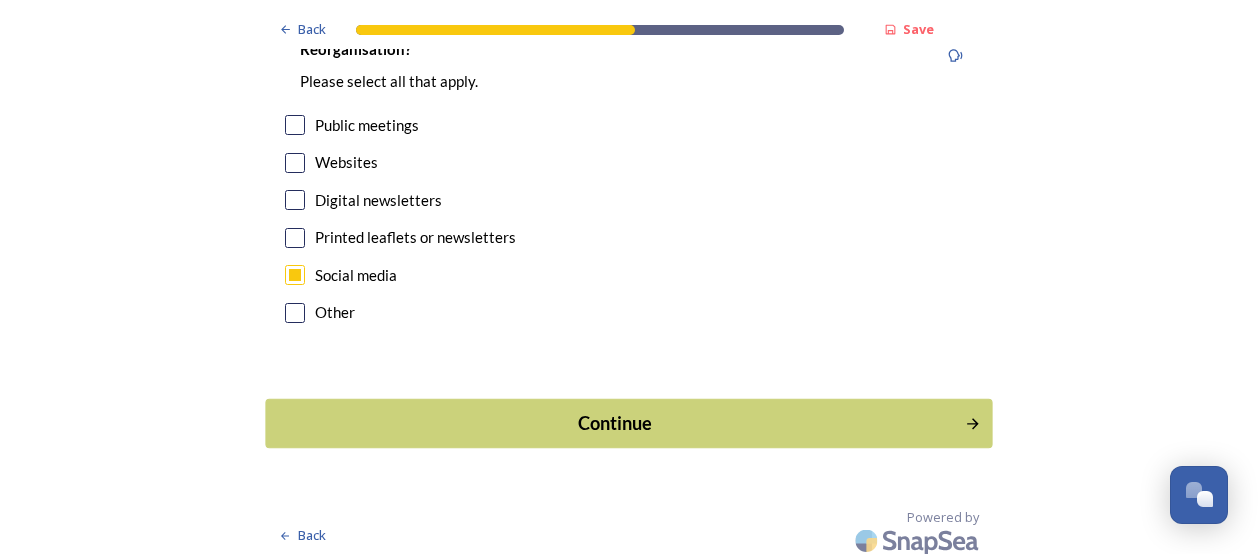 click on "Continue" at bounding box center (615, 423) 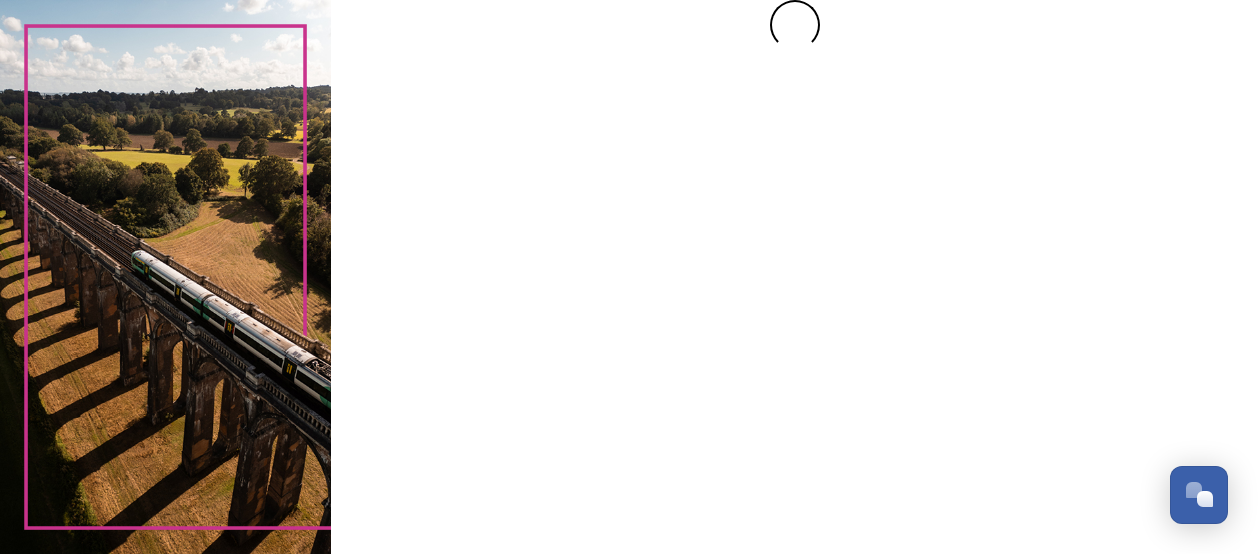 scroll, scrollTop: 0, scrollLeft: 0, axis: both 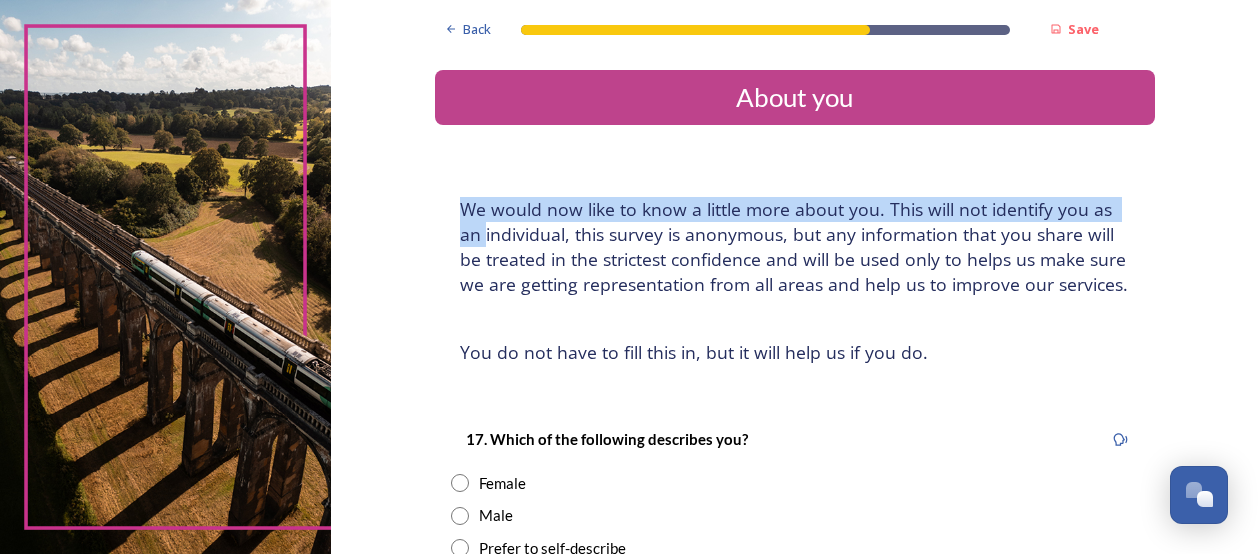 drag, startPoint x: 1238, startPoint y: 125, endPoint x: 1237, endPoint y: 156, distance: 31.016125 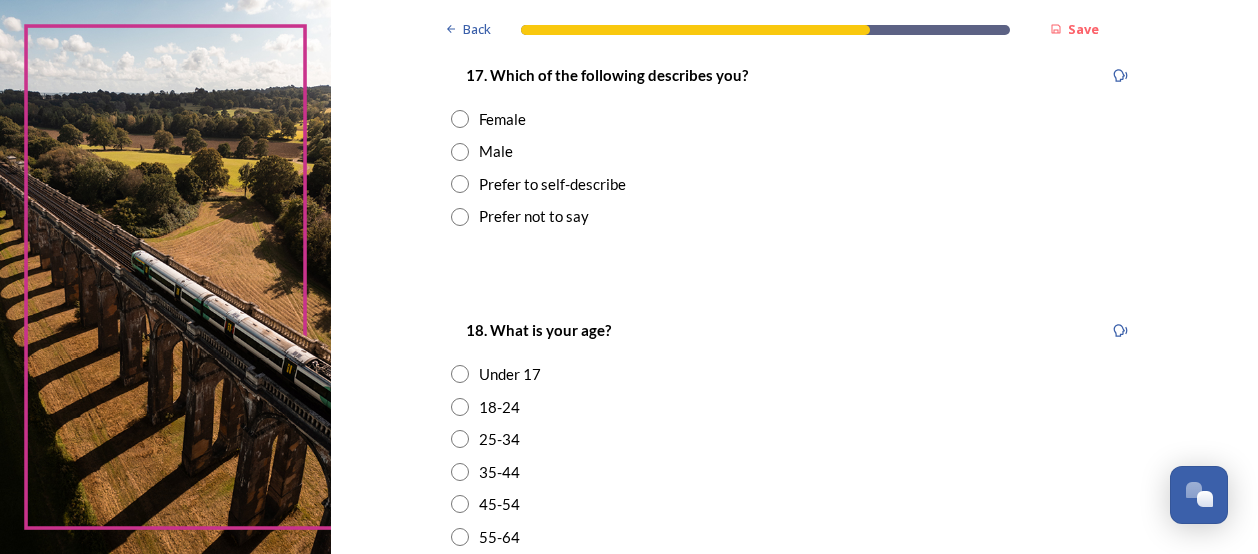 scroll, scrollTop: 362, scrollLeft: 0, axis: vertical 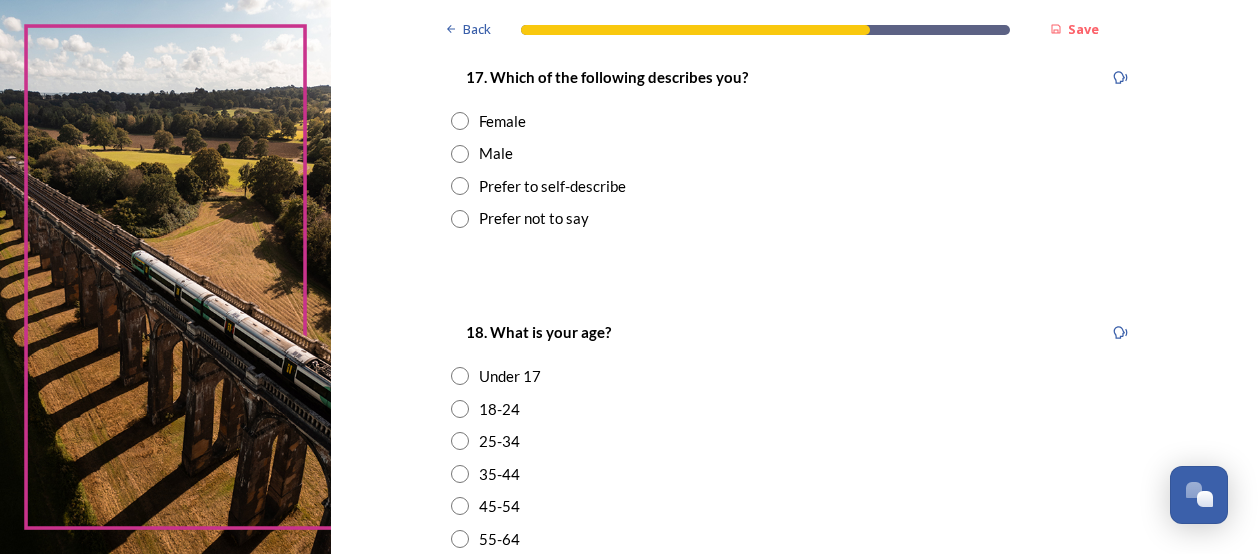click at bounding box center [460, 121] 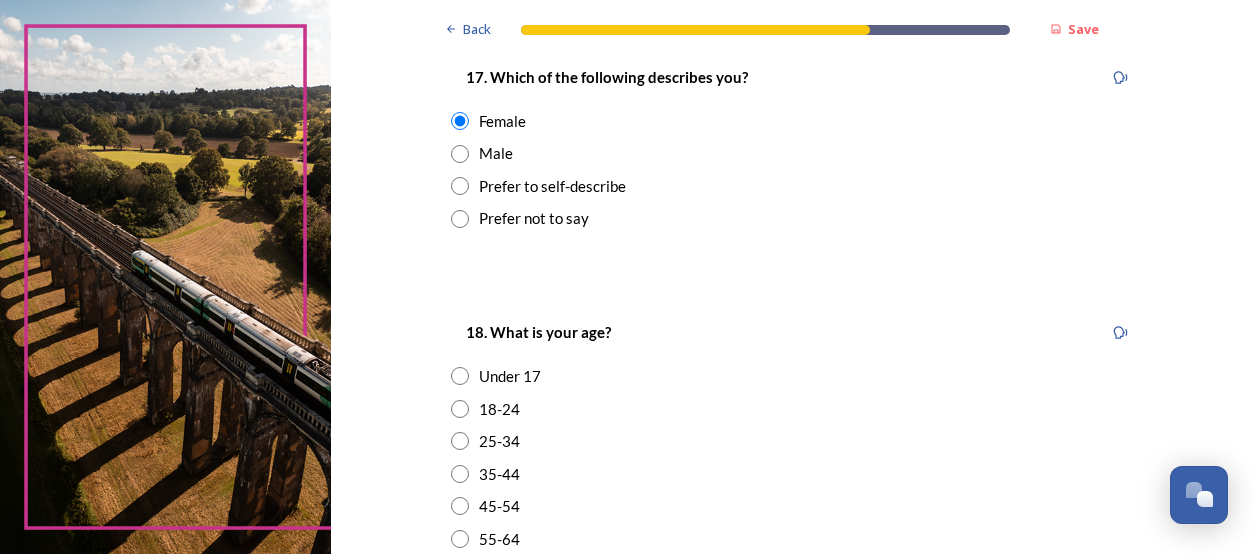 click at bounding box center (460, 539) 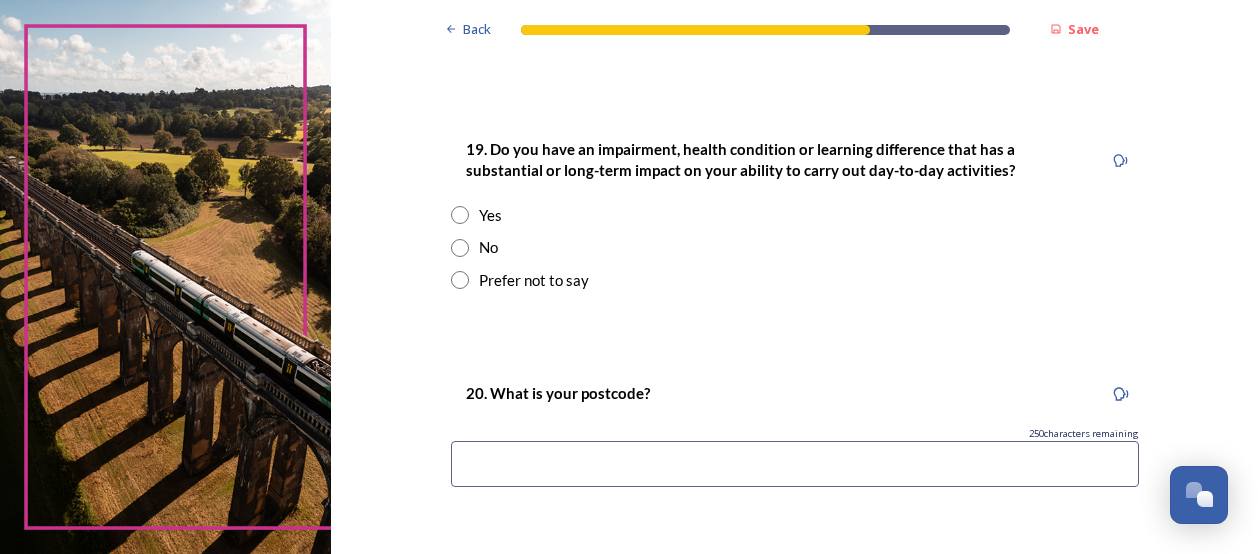 scroll, scrollTop: 1000, scrollLeft: 0, axis: vertical 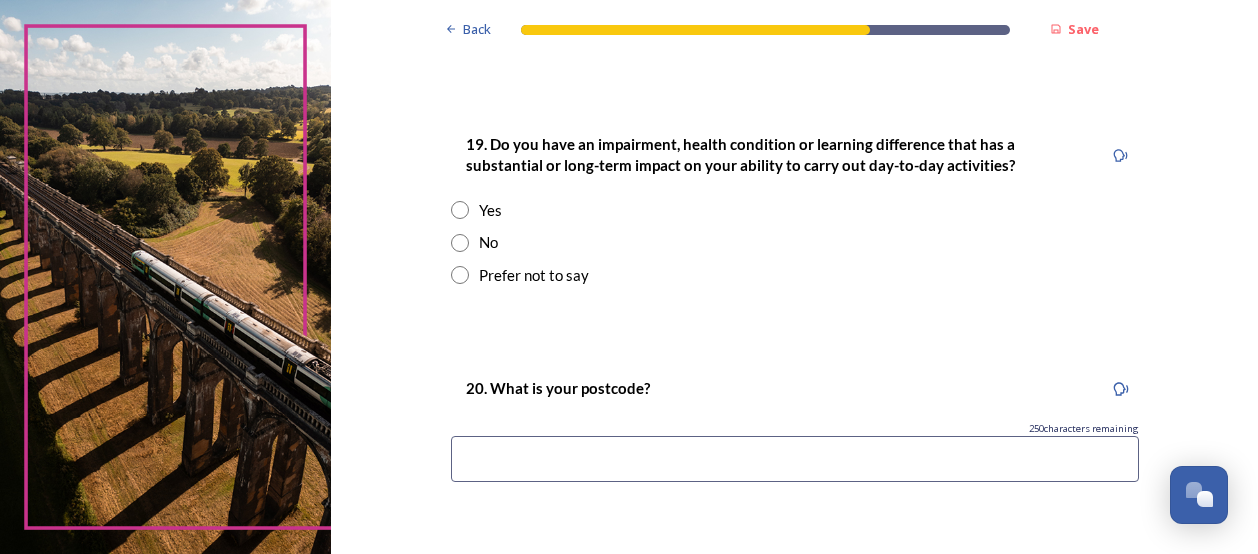 click at bounding box center [460, 243] 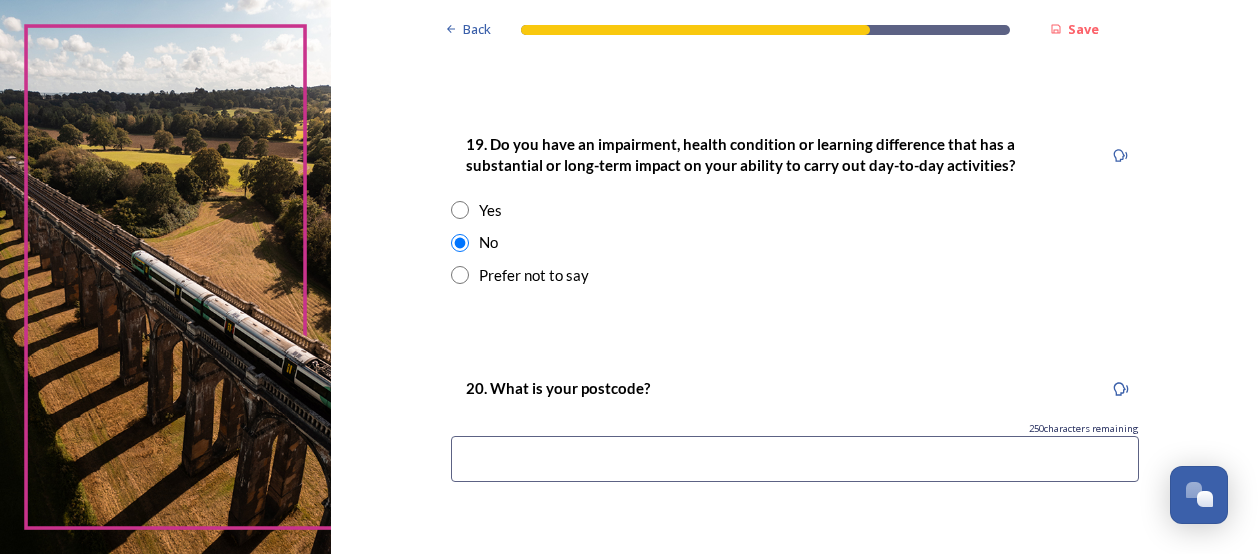 click at bounding box center [795, 459] 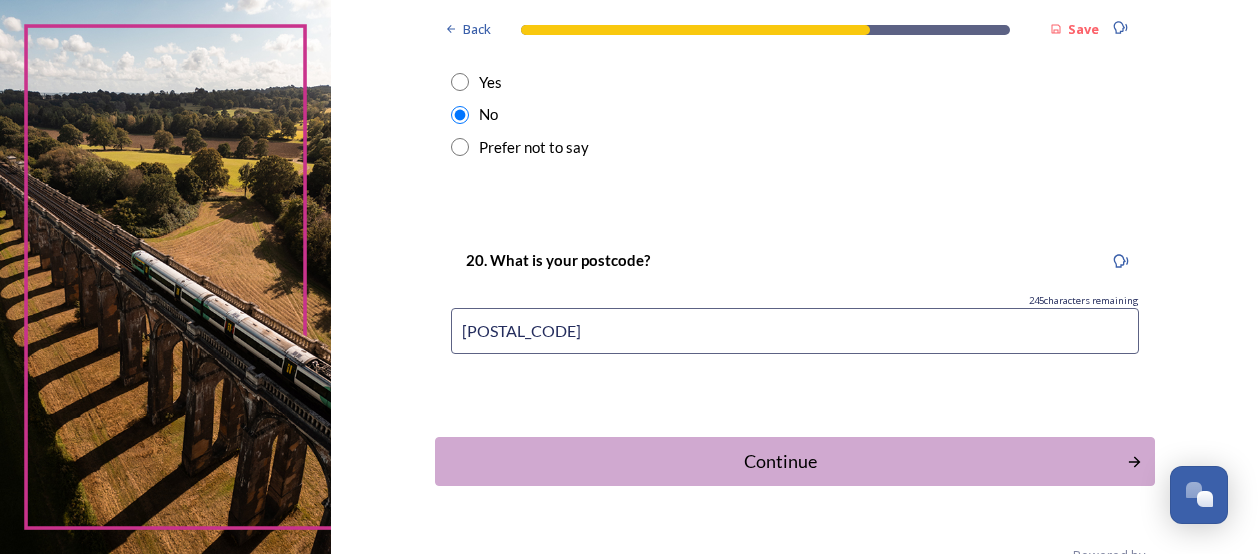 scroll, scrollTop: 1174, scrollLeft: 0, axis: vertical 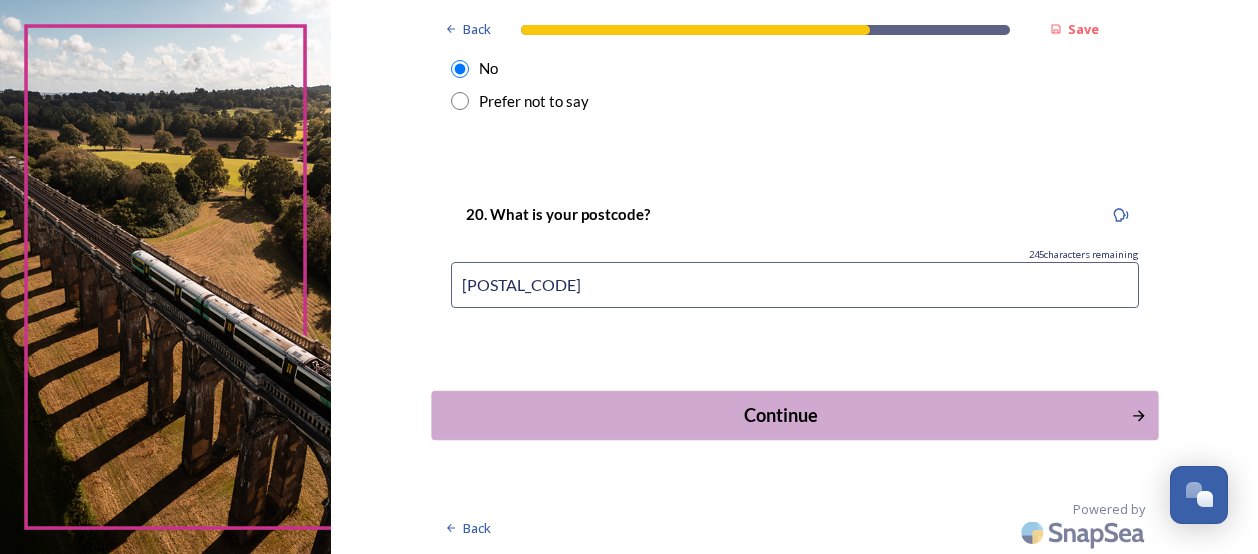 type on "[POSTAL_CODE]" 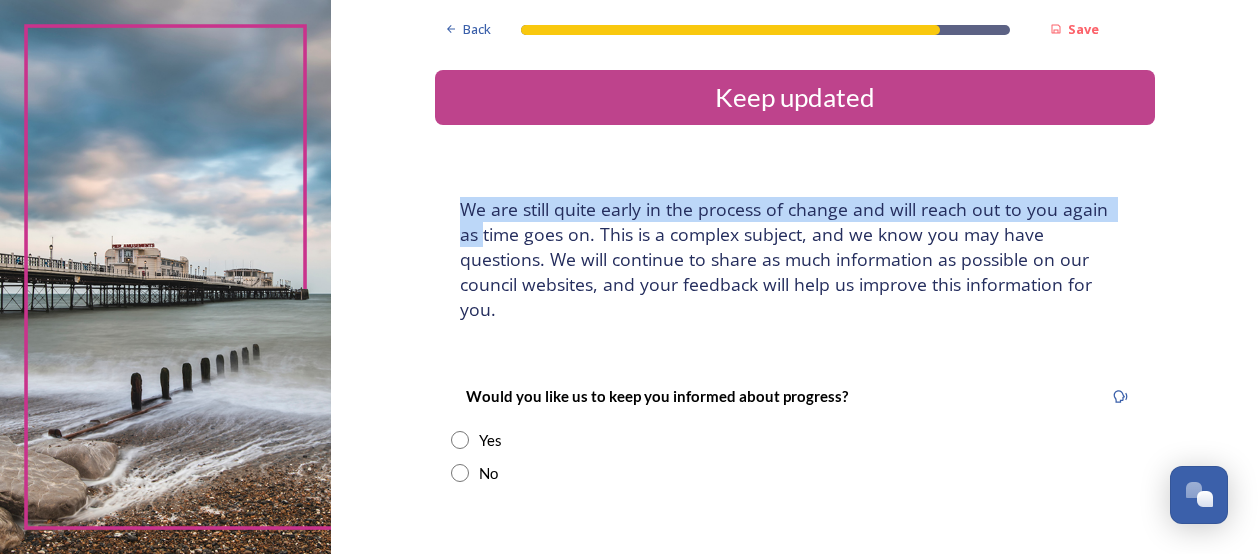 drag, startPoint x: 1240, startPoint y: 121, endPoint x: 1247, endPoint y: 165, distance: 44.553337 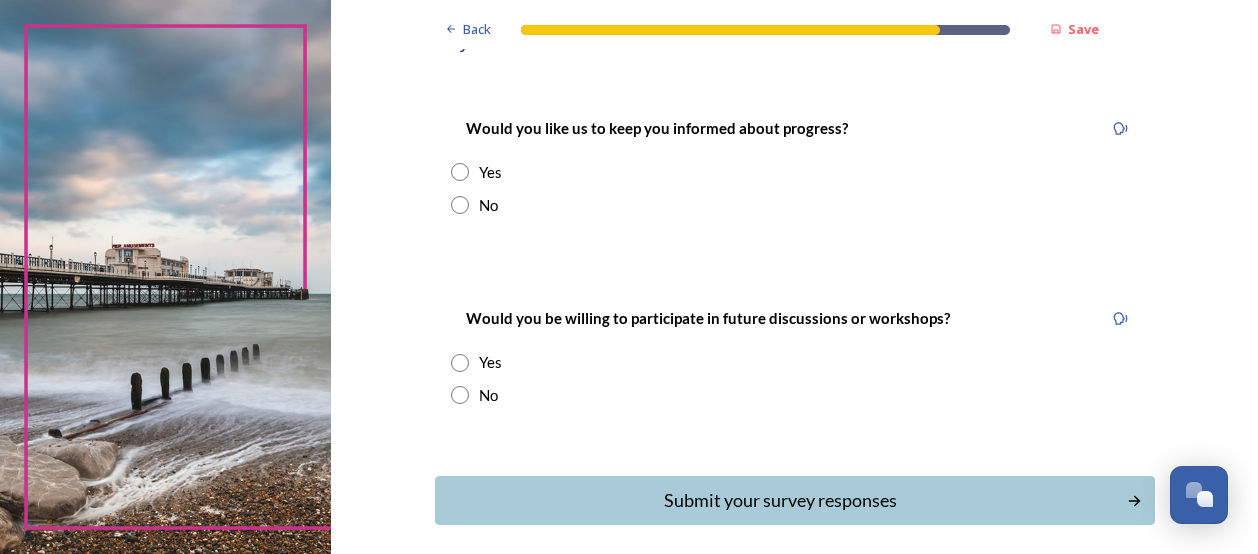 scroll, scrollTop: 276, scrollLeft: 0, axis: vertical 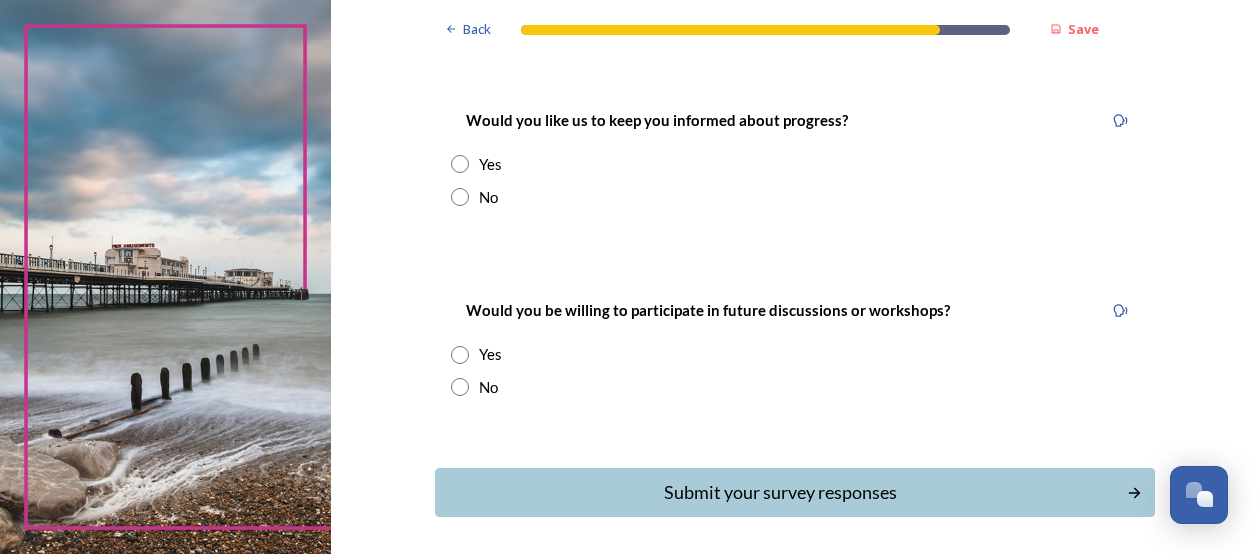 click at bounding box center [460, 164] 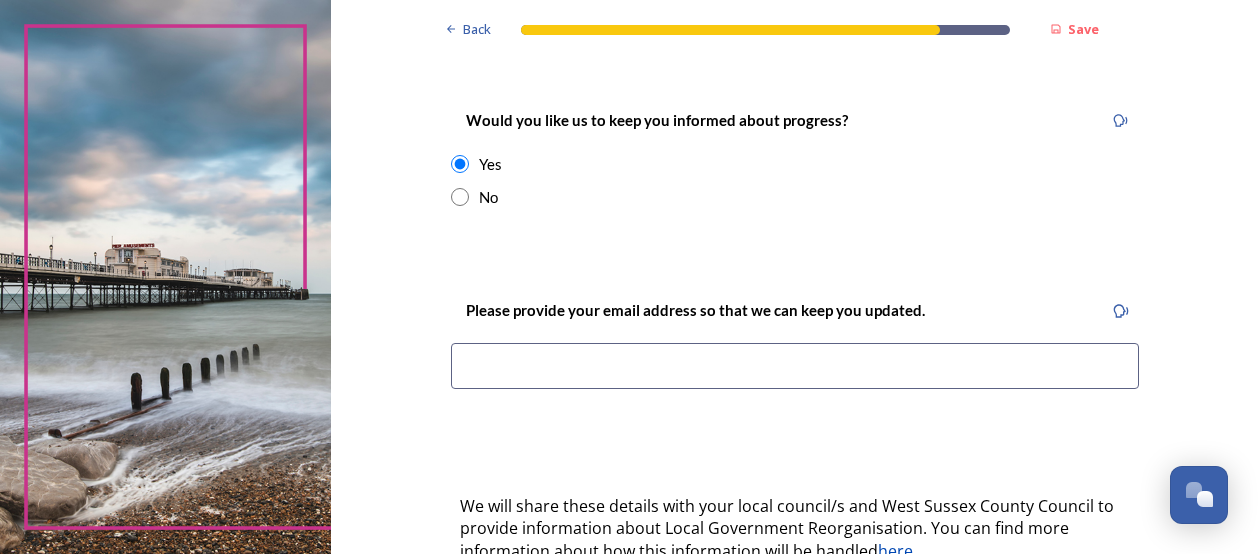 click at bounding box center (795, 366) 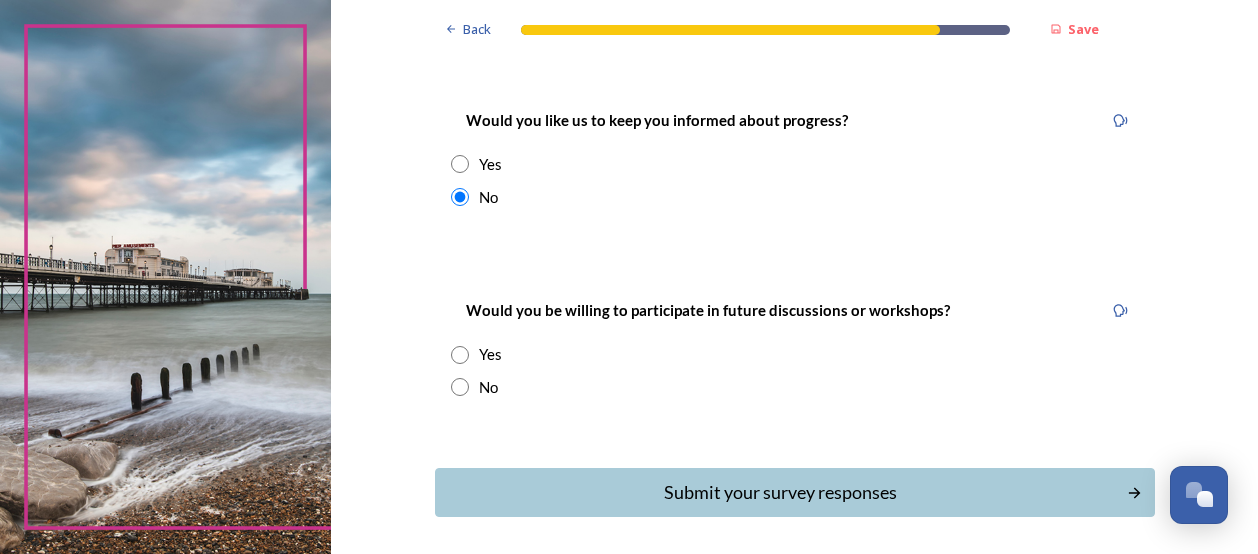 click at bounding box center [460, 387] 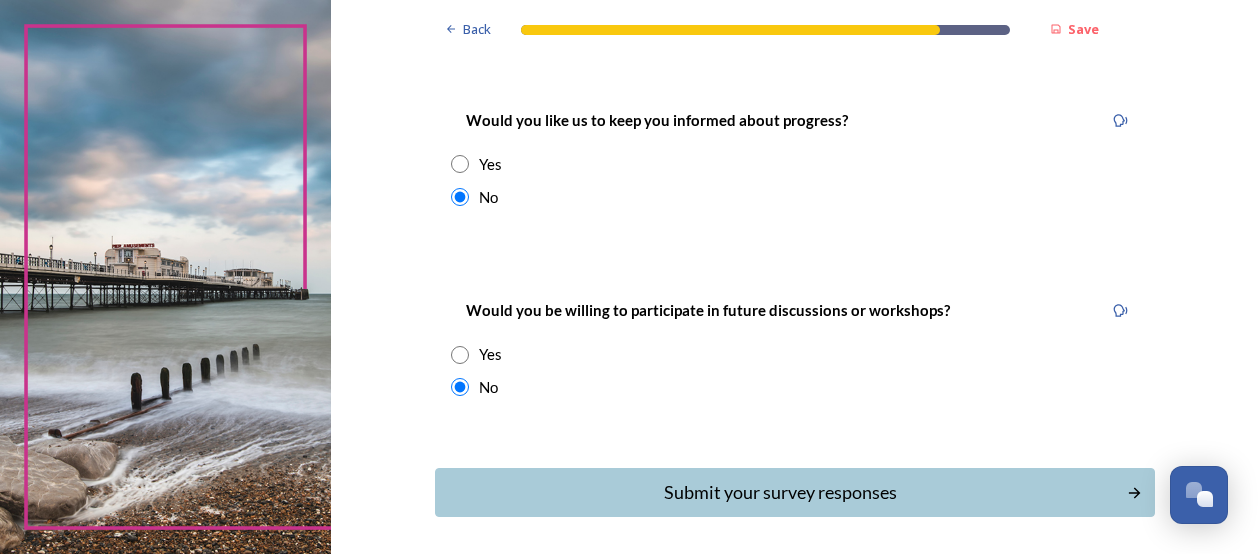 scroll, scrollTop: 330, scrollLeft: 0, axis: vertical 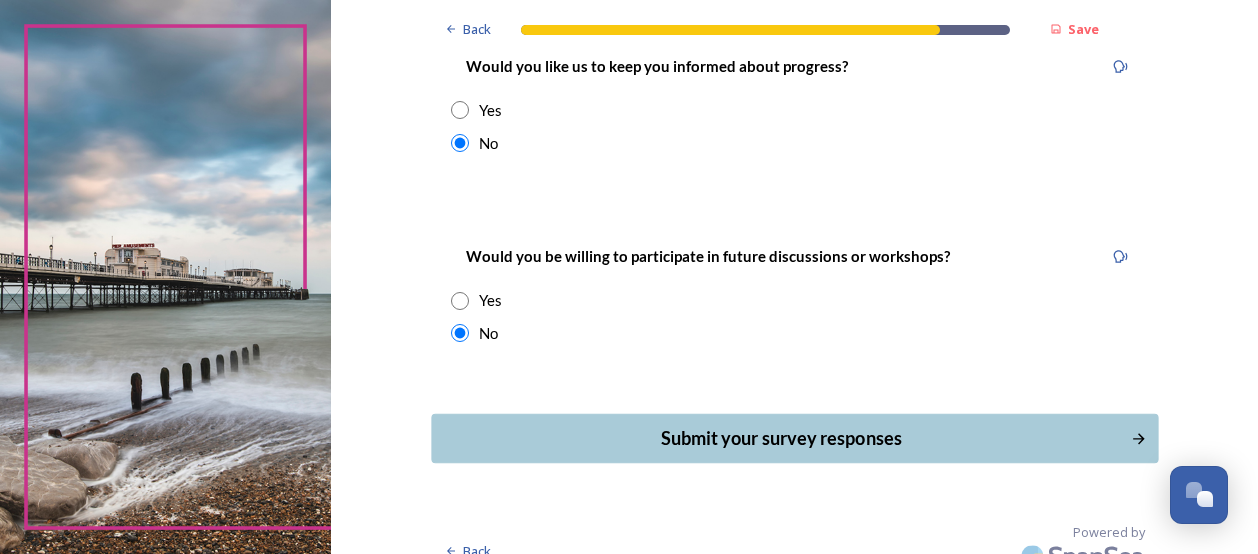 click on "Submit your survey responses" at bounding box center (780, 438) 